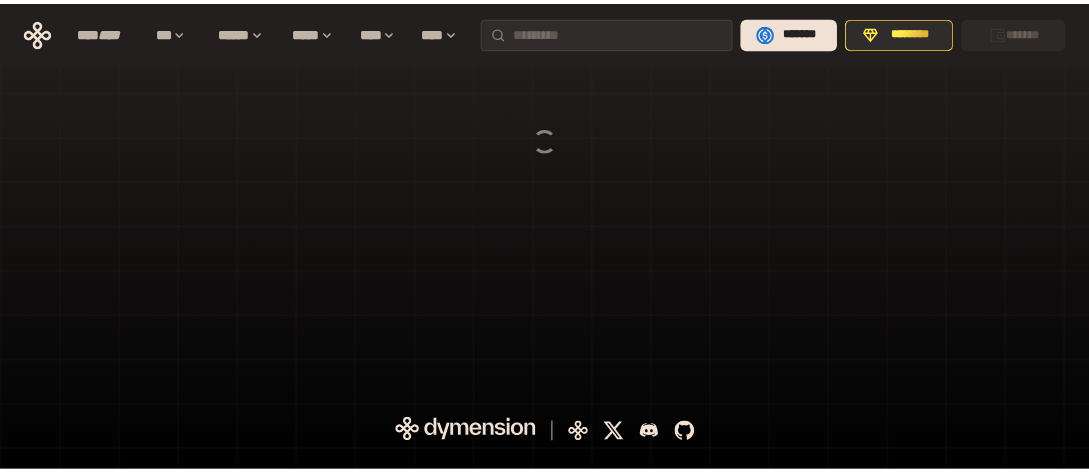 scroll, scrollTop: 0, scrollLeft: 0, axis: both 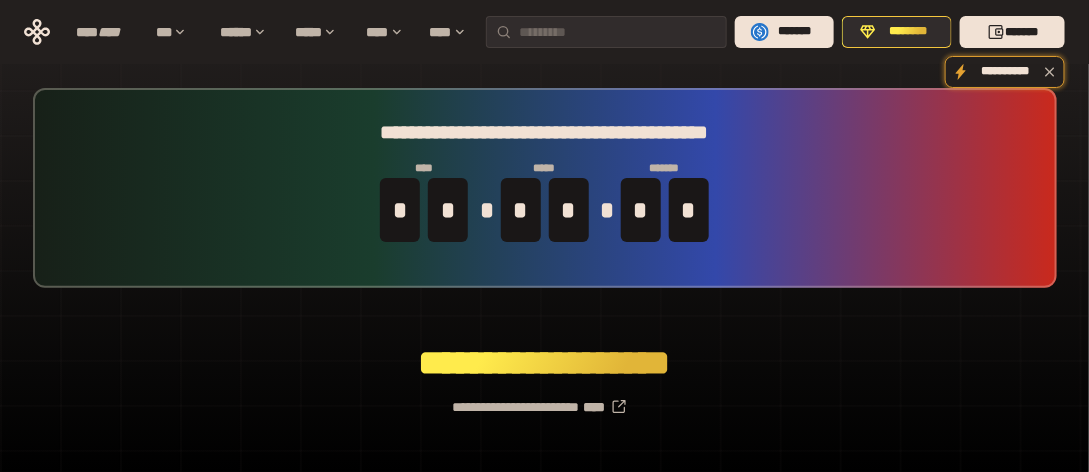 click on "**********" at bounding box center (544, 399) 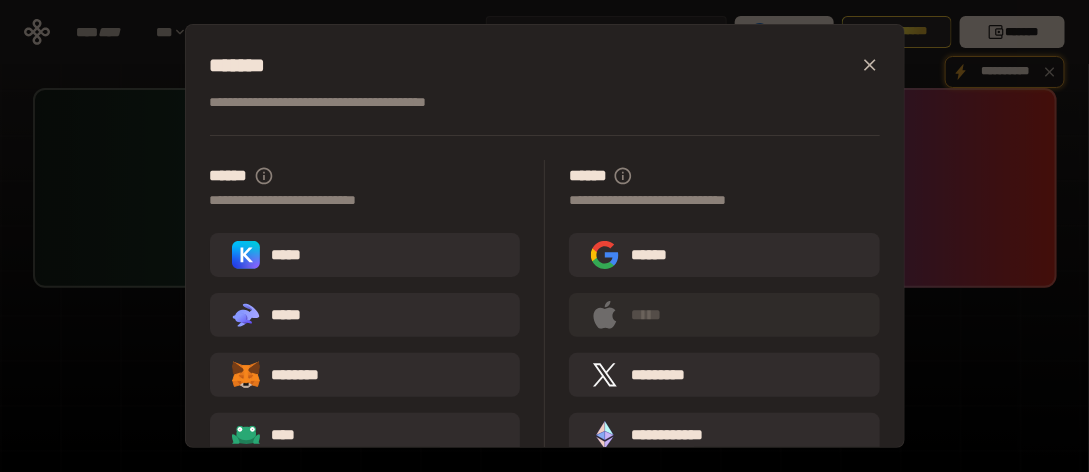 click on "*****" at bounding box center (365, 255) 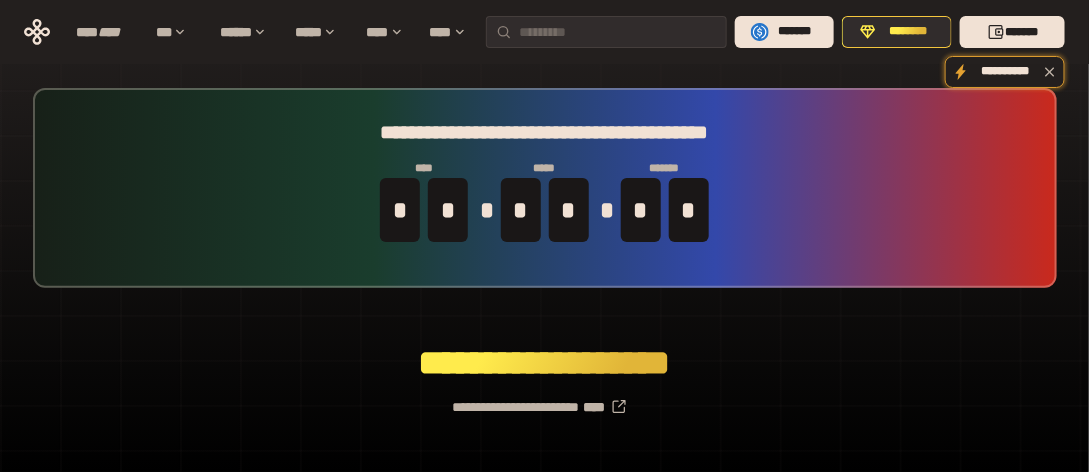 click 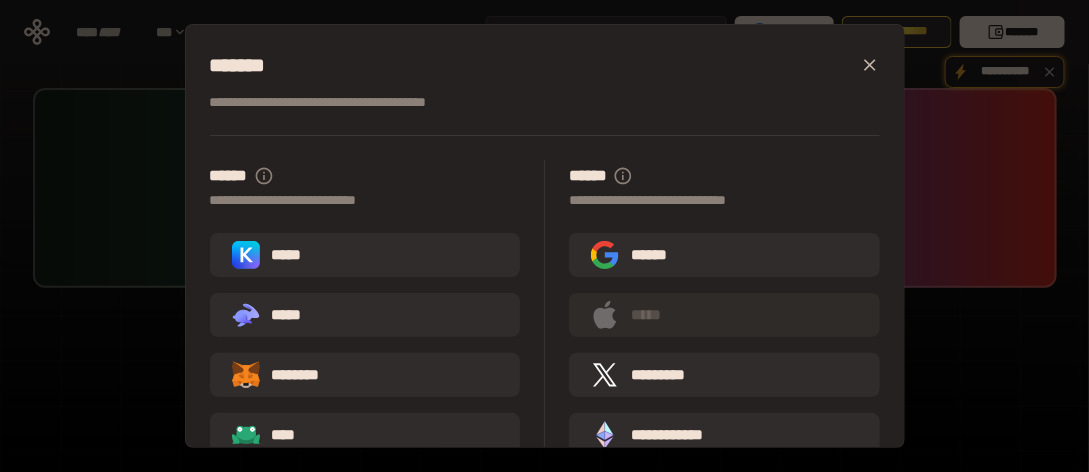 scroll, scrollTop: 107, scrollLeft: 0, axis: vertical 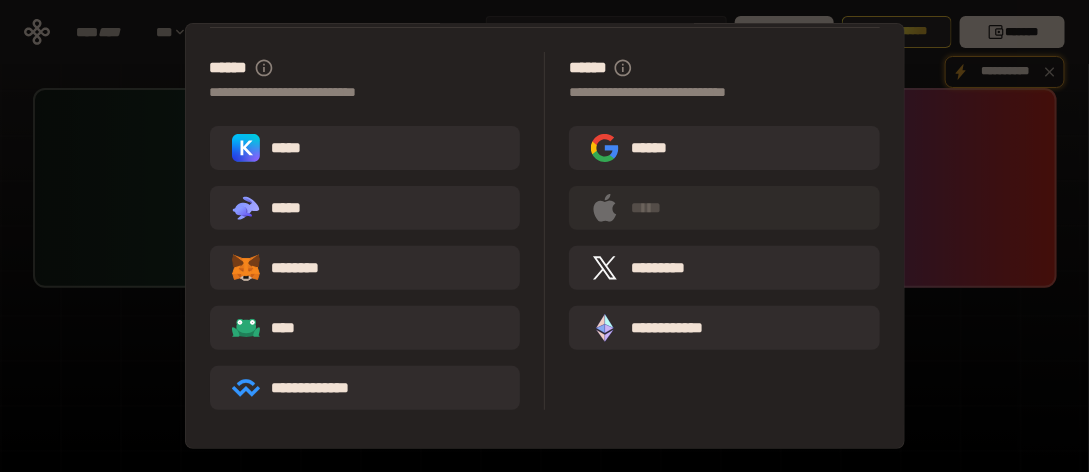 click on "**********" at bounding box center [305, 388] 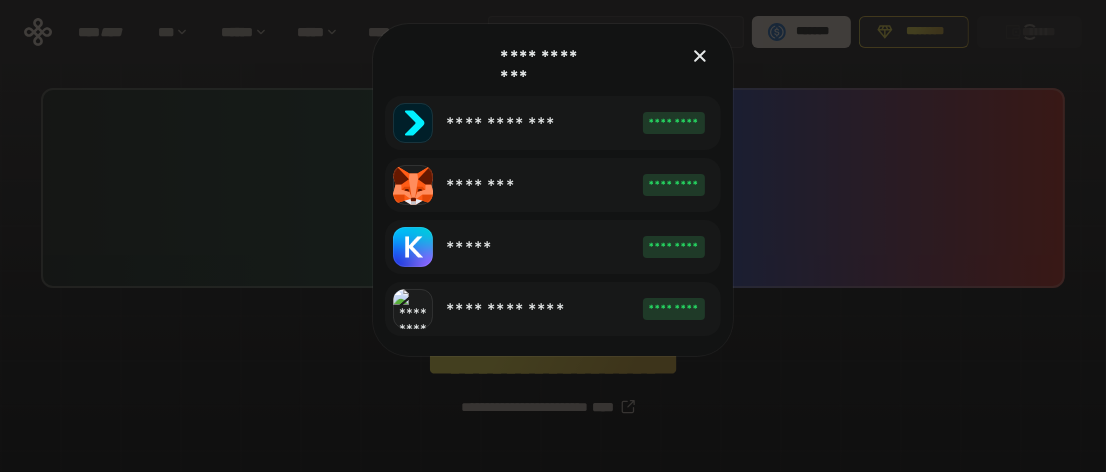 click on "*****" 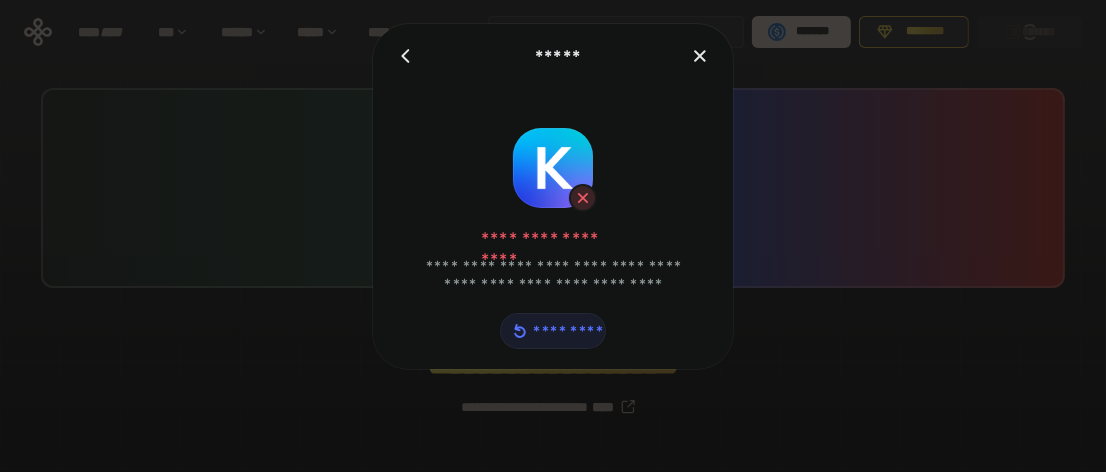 click on "*********" 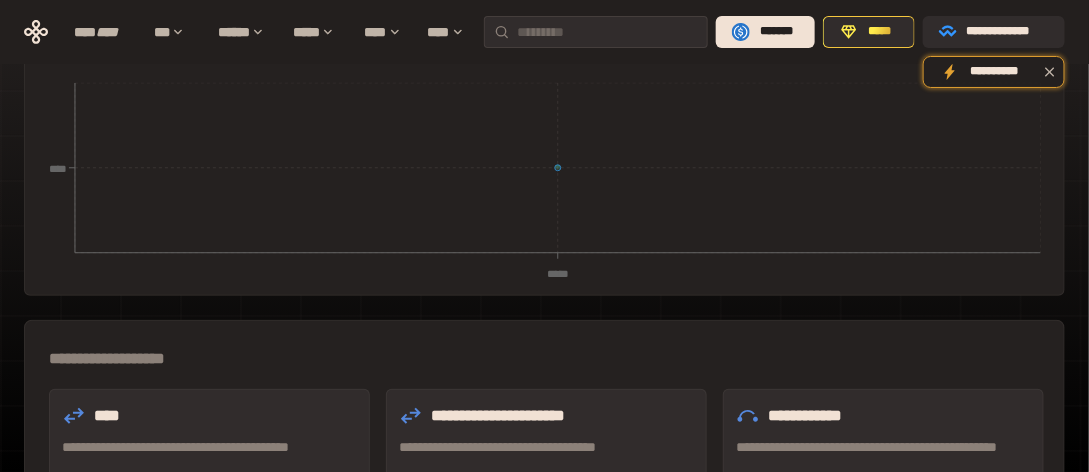scroll, scrollTop: 0, scrollLeft: 0, axis: both 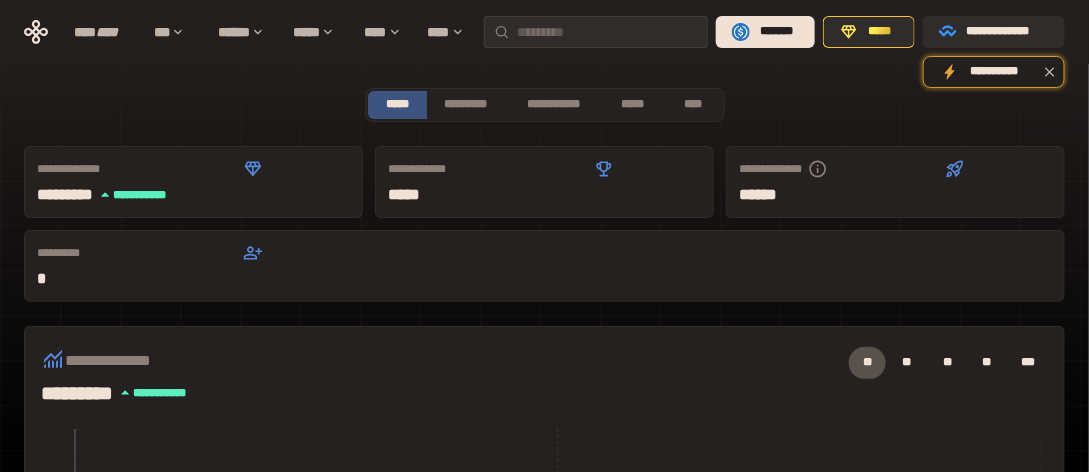 click on "*****" at bounding box center (880, 32) 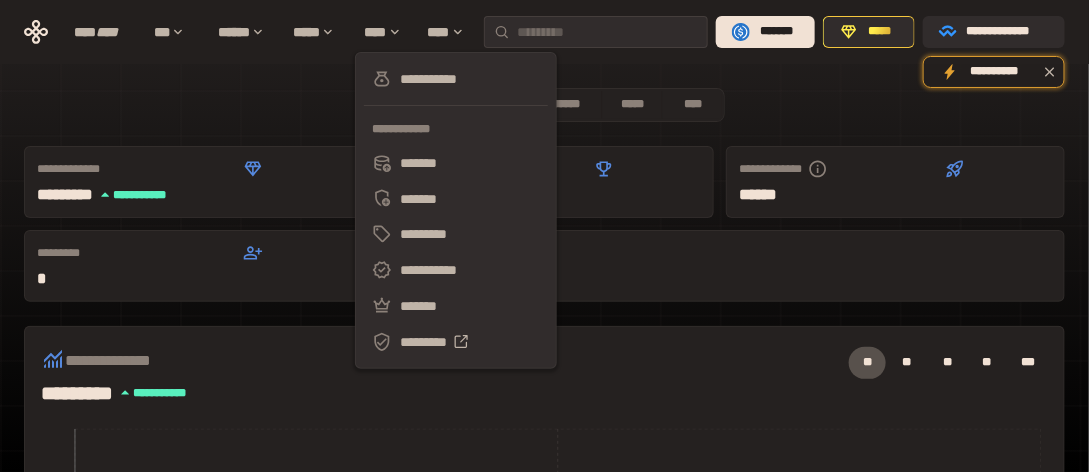 click on "**********" at bounding box center (456, 79) 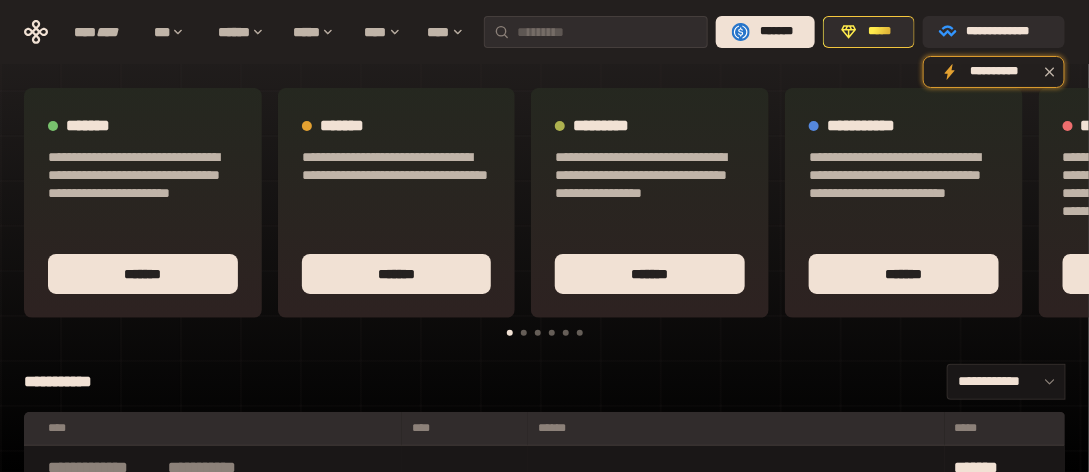 click on "**********" at bounding box center [1006, 382] 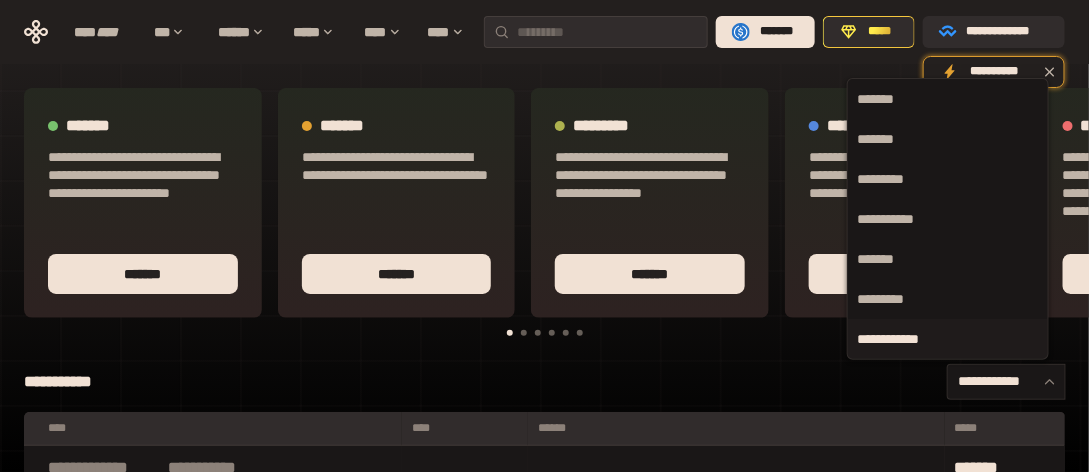 click on "**********" at bounding box center [544, 327] 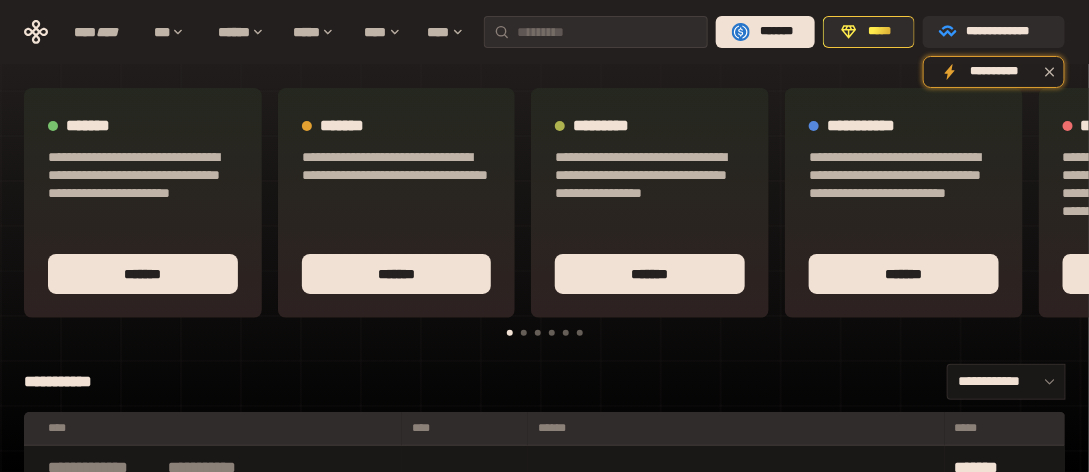 scroll, scrollTop: 165, scrollLeft: 0, axis: vertical 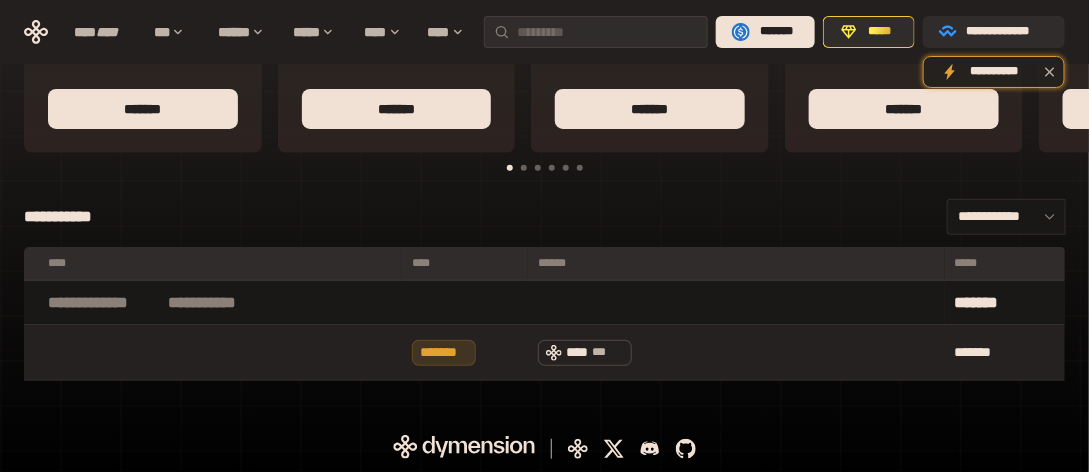 click on "*******" at bounding box center [444, 353] 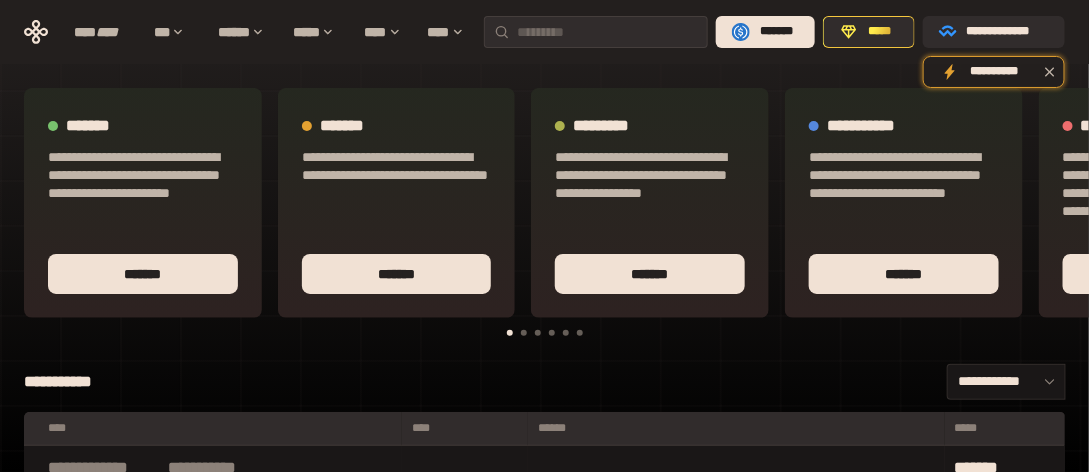 click on "*******" at bounding box center [397, 274] 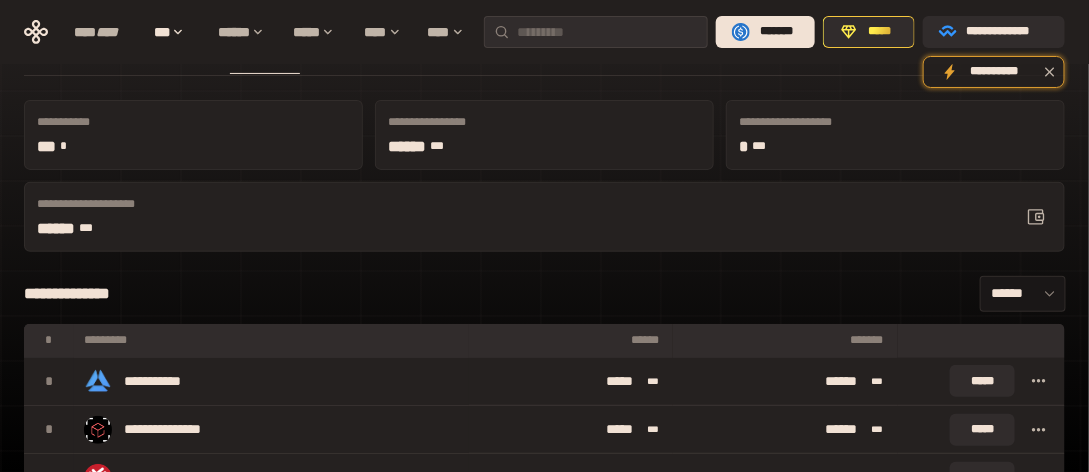 scroll, scrollTop: 0, scrollLeft: 0, axis: both 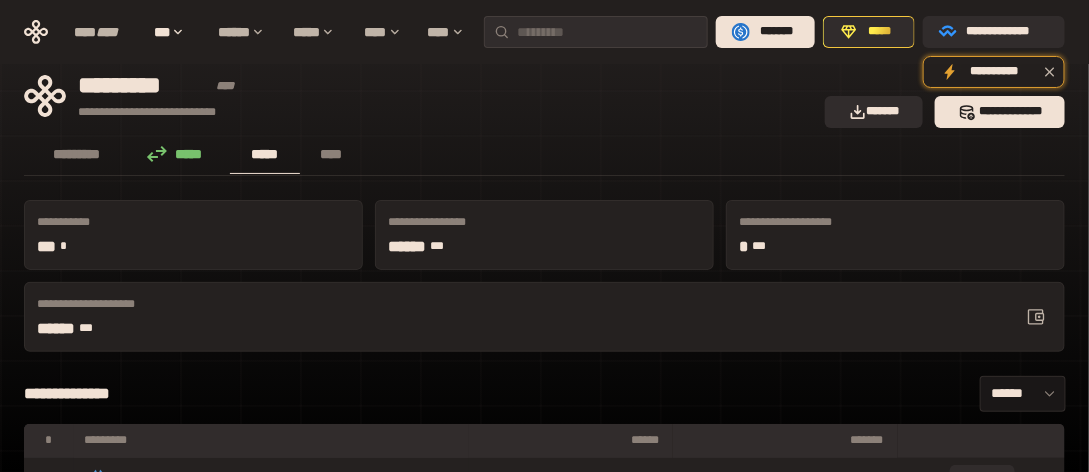 click on "****" at bounding box center [331, 154] 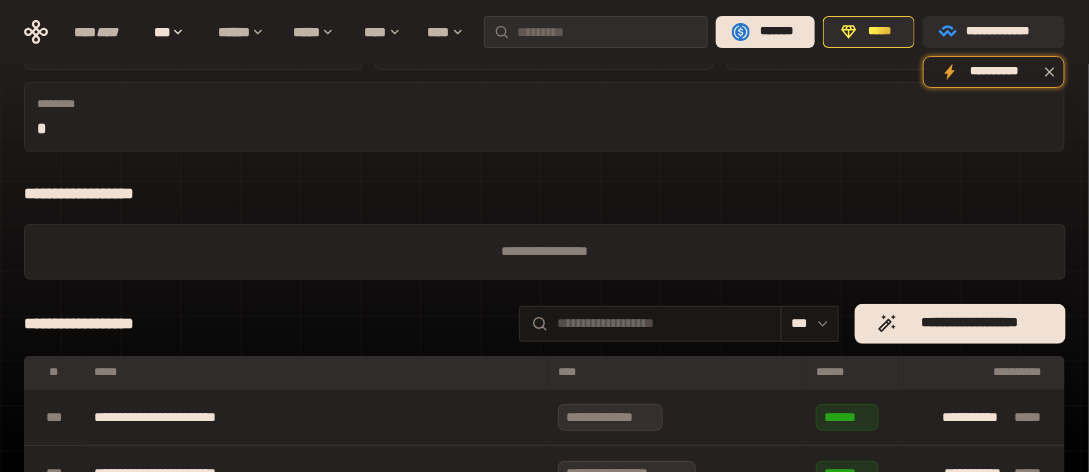 scroll, scrollTop: 0, scrollLeft: 0, axis: both 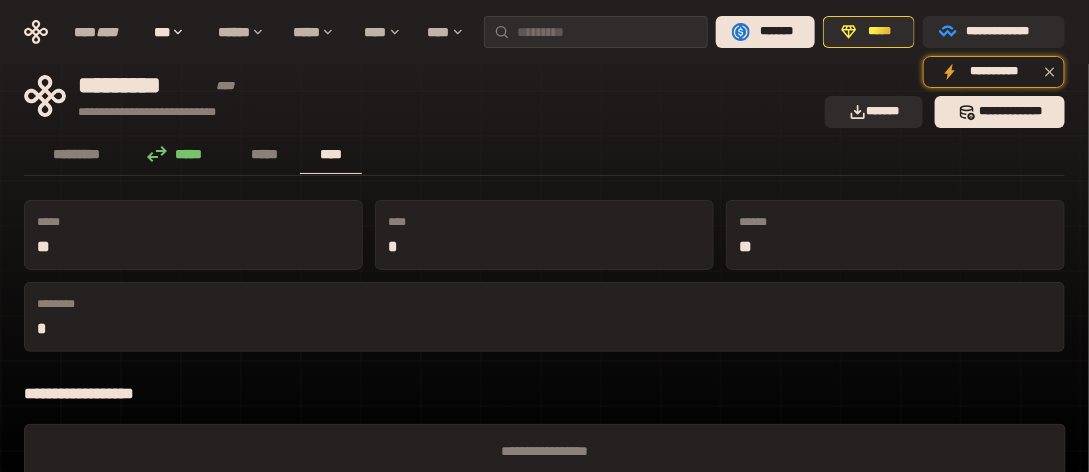 click on "**********" at bounding box center (1008, 32) 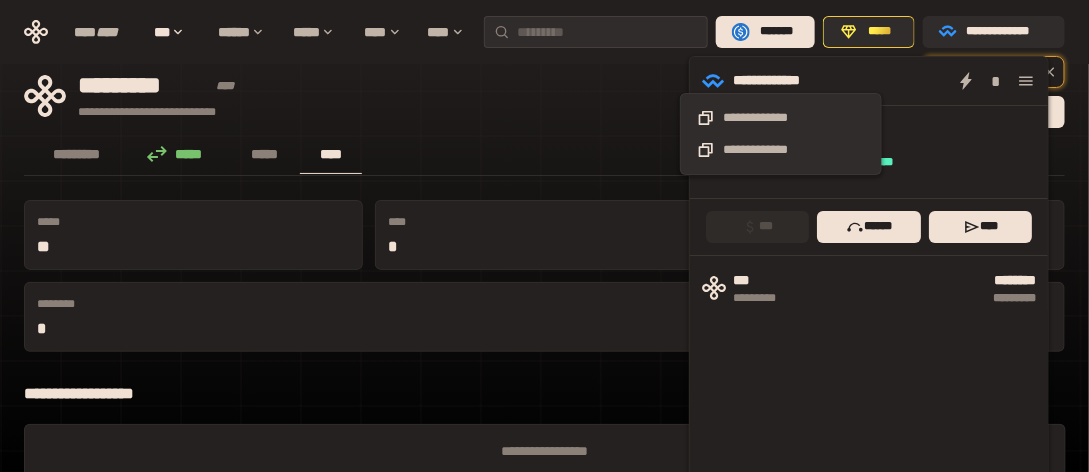 click on "**********" at bounding box center (781, 150) 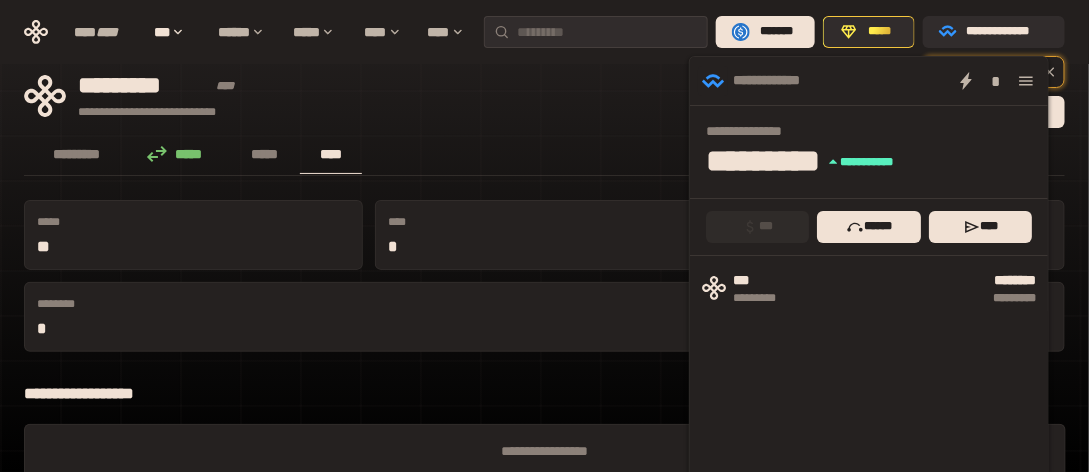 click on "******" at bounding box center (869, 227) 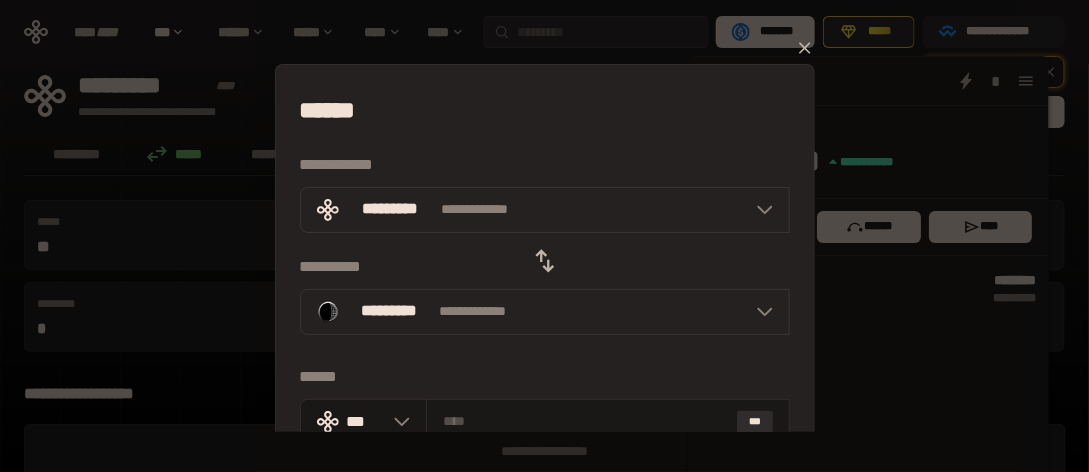 click on "**********" at bounding box center [545, 210] 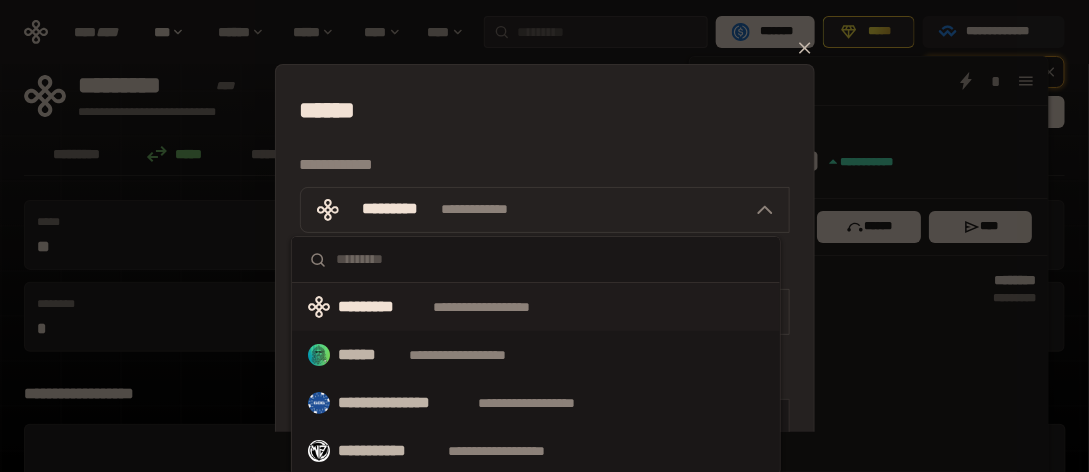 click on "**********" at bounding box center [499, 307] 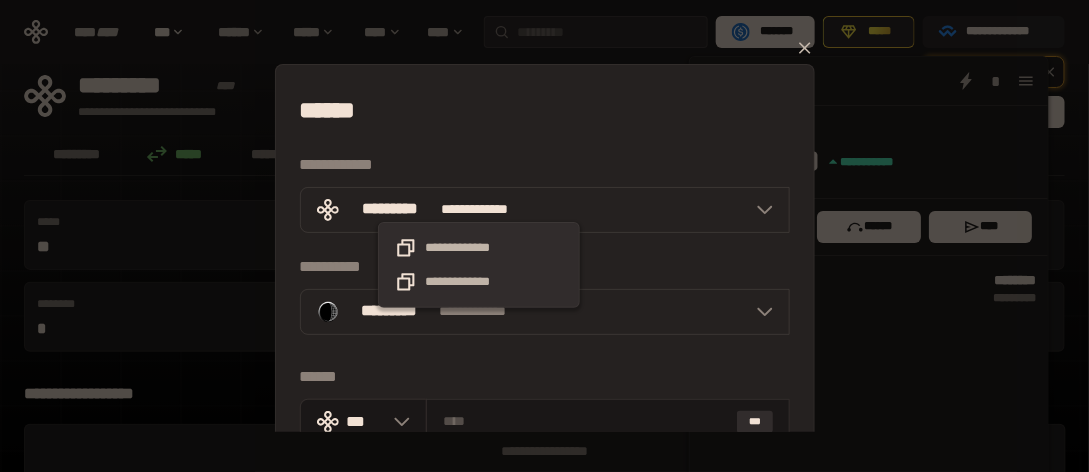 click on "**********" at bounding box center (479, 282) 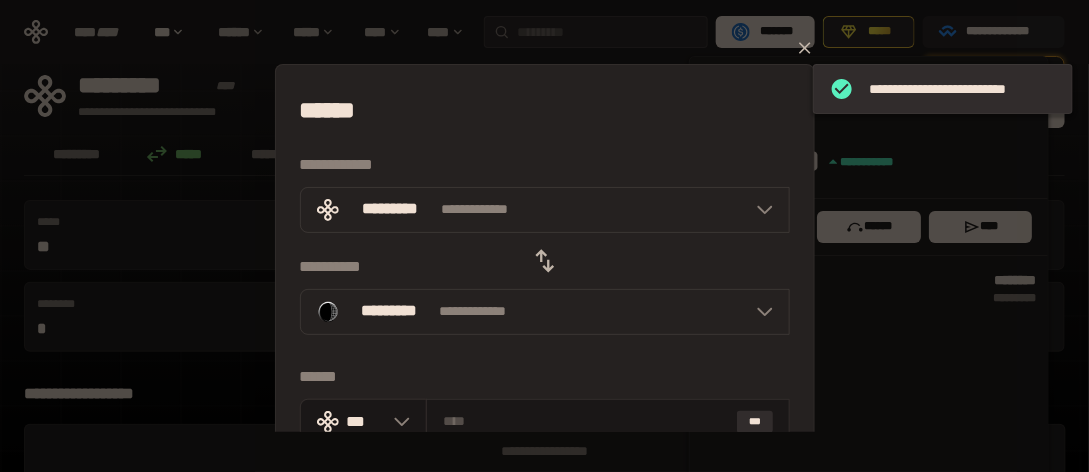 click 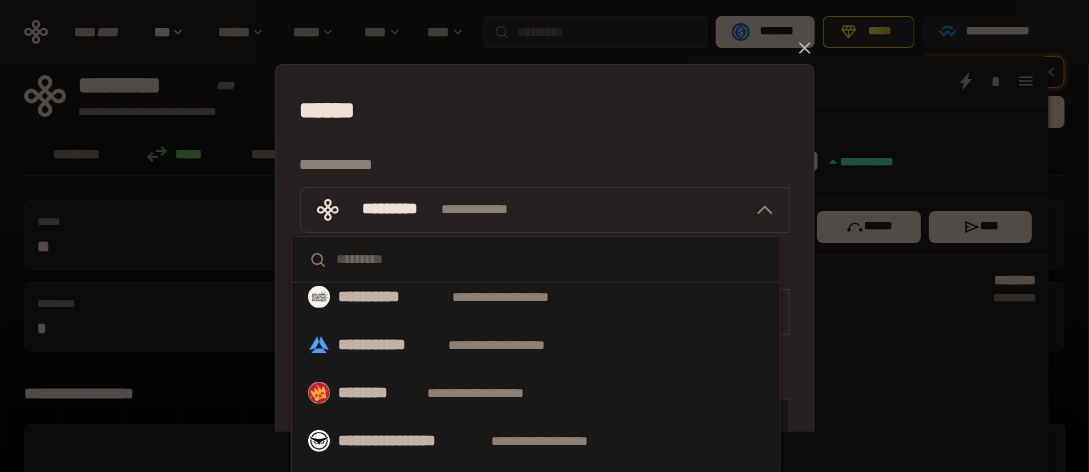 scroll, scrollTop: 0, scrollLeft: 0, axis: both 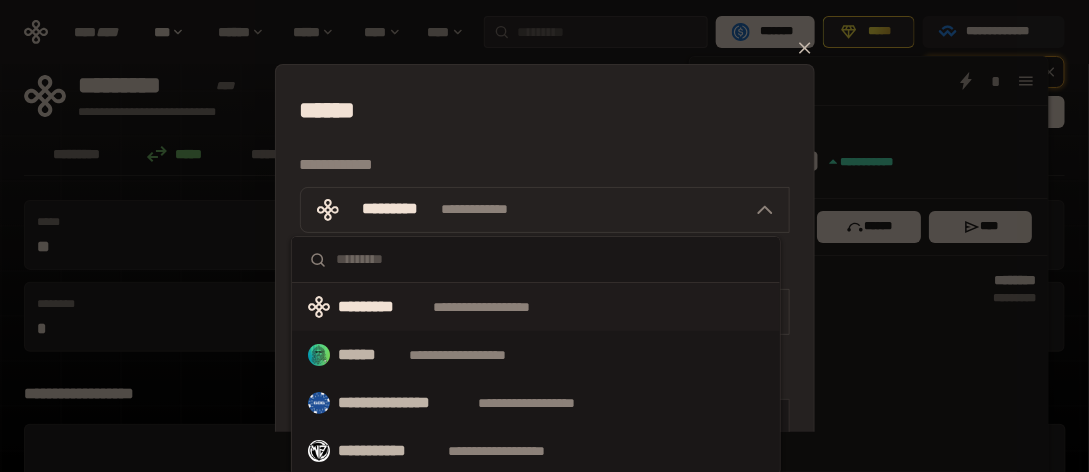 click on "**********" at bounding box center [536, 307] 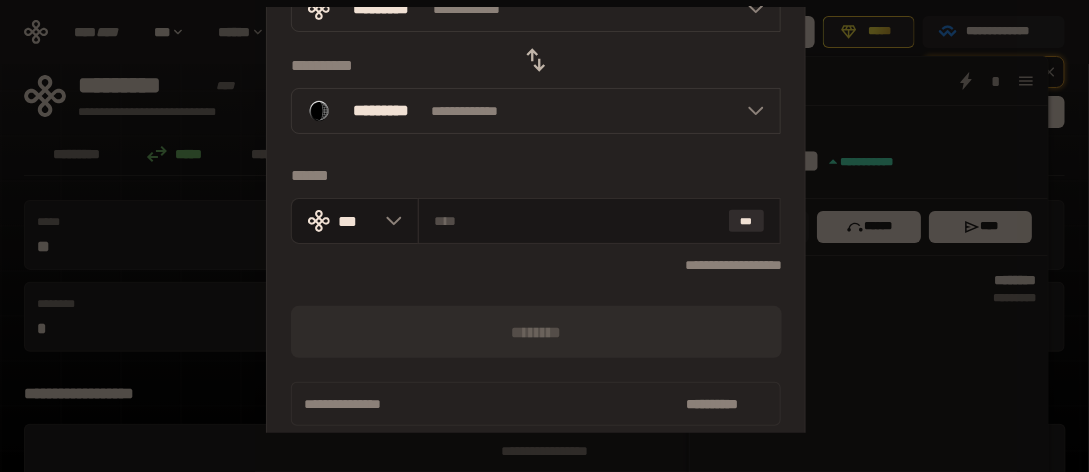 scroll, scrollTop: 100, scrollLeft: 0, axis: vertical 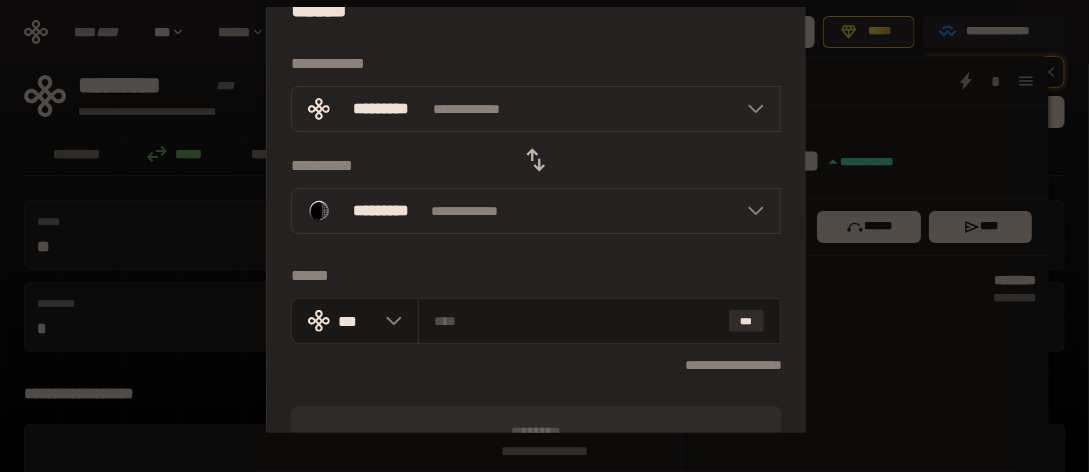 click on "***" at bounding box center (746, 321) 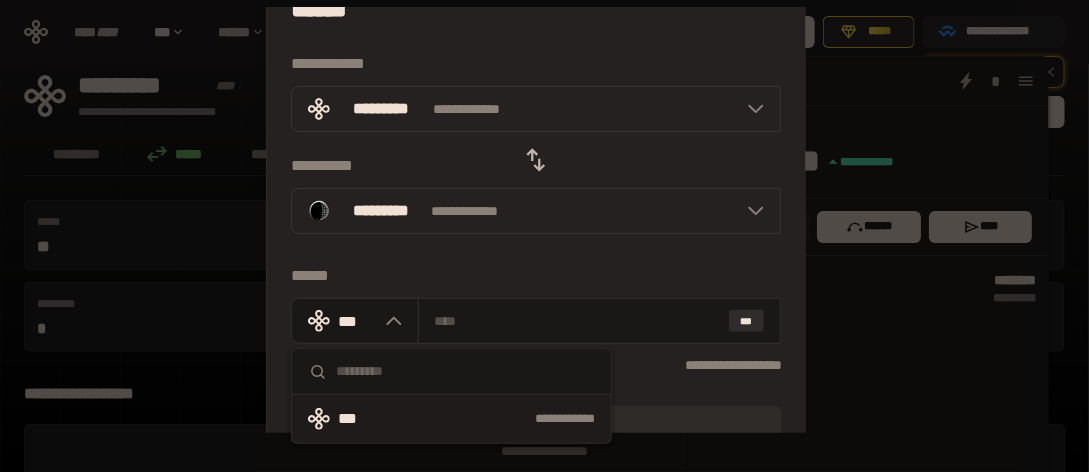 click on "***" at bounding box center (356, 419) 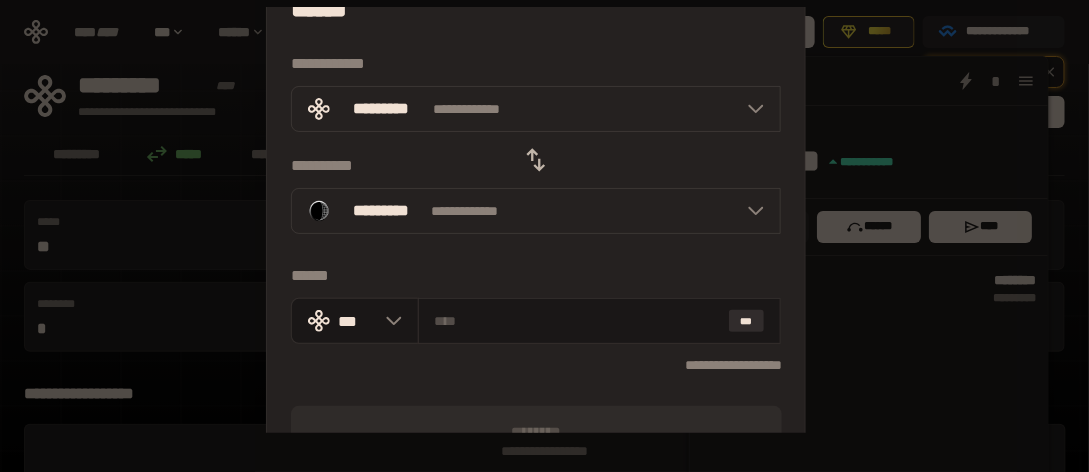 click on "***" at bounding box center [746, 321] 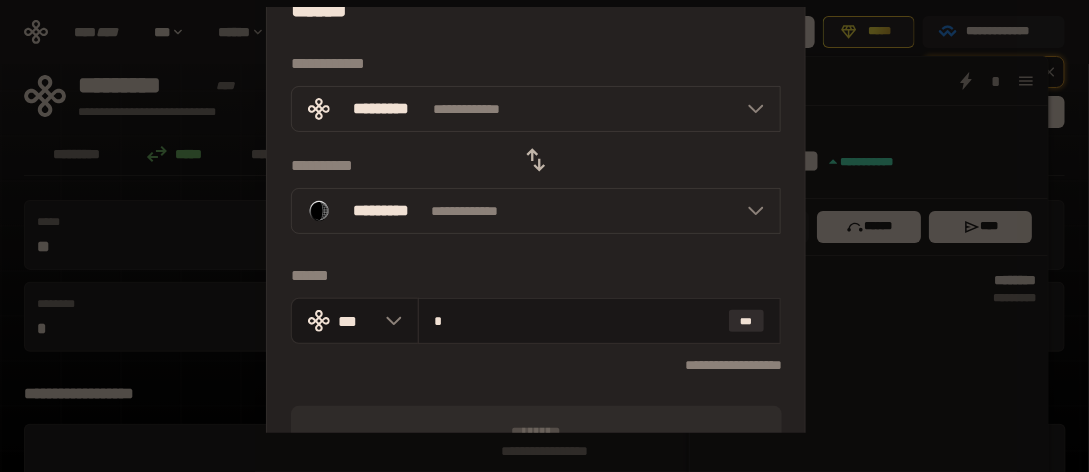 type 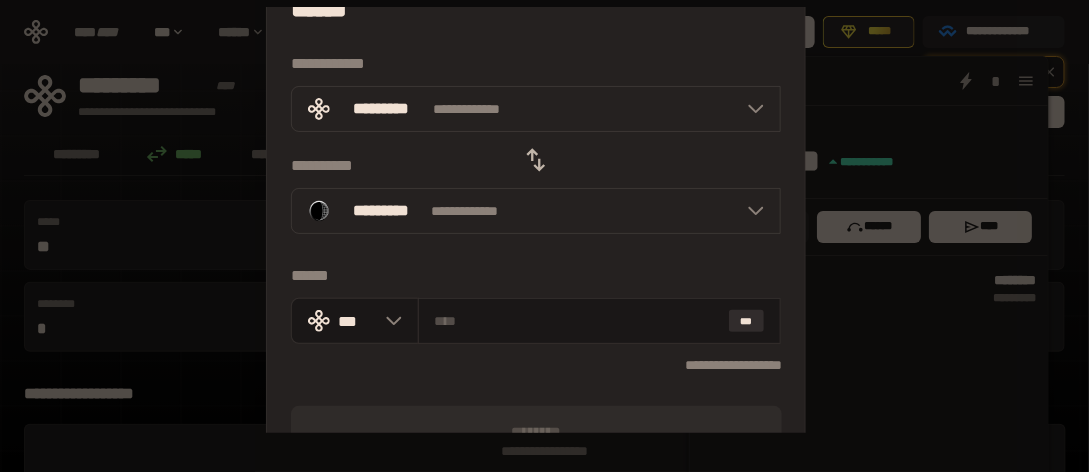 scroll, scrollTop: 0, scrollLeft: 0, axis: both 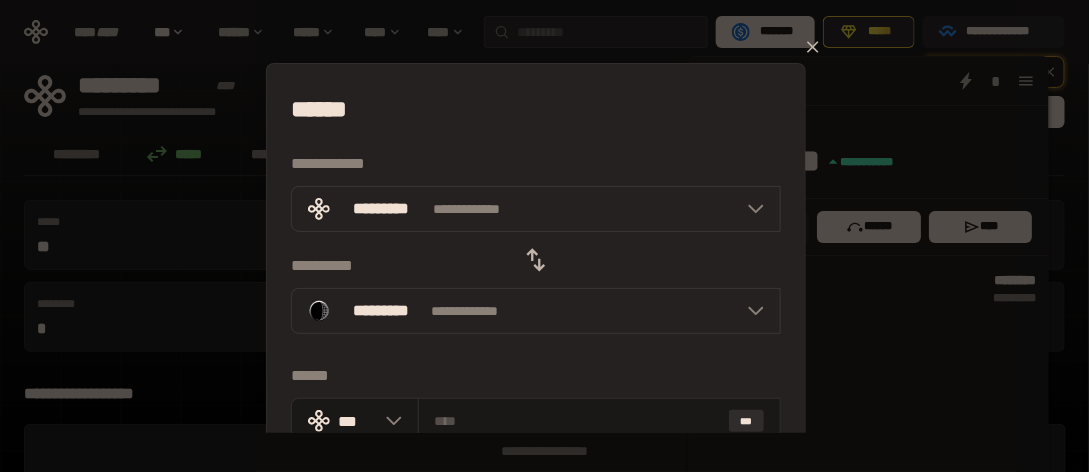 click 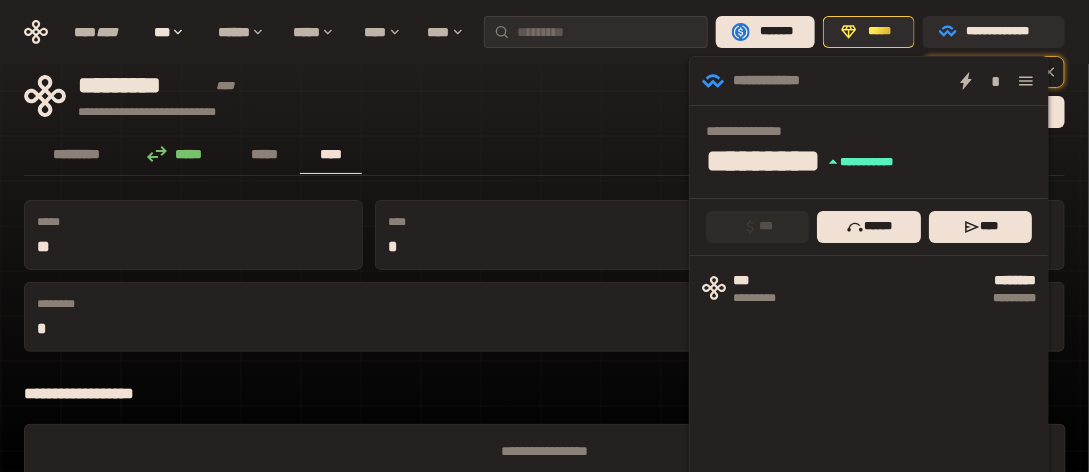 click on "**********" at bounding box center (1008, 32) 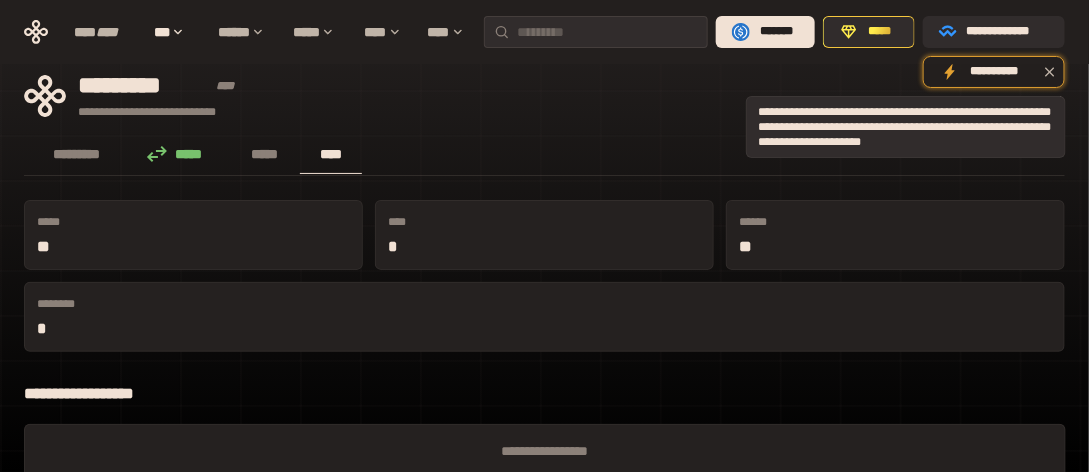 click on "**********" at bounding box center (994, 72) 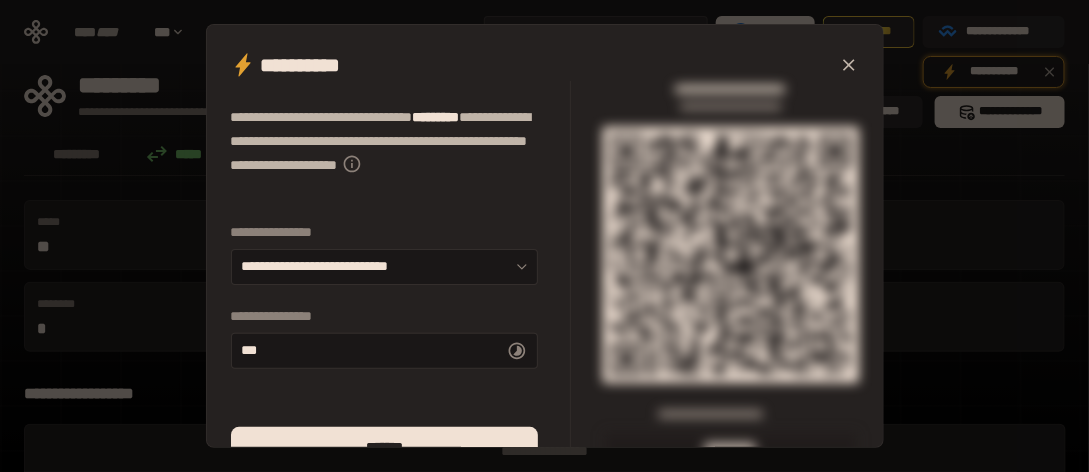 click 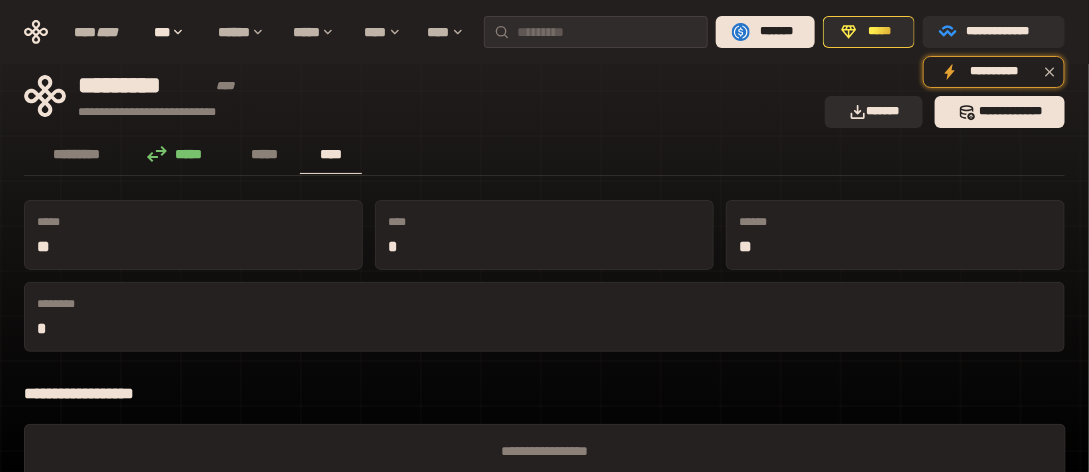 click on "*** *********" at bounding box center [1000, 112] 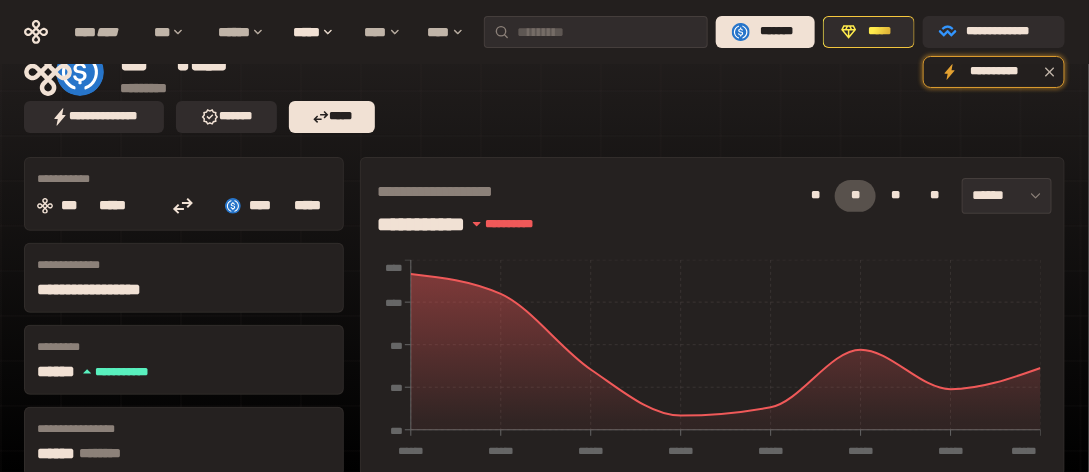 scroll, scrollTop: 0, scrollLeft: 0, axis: both 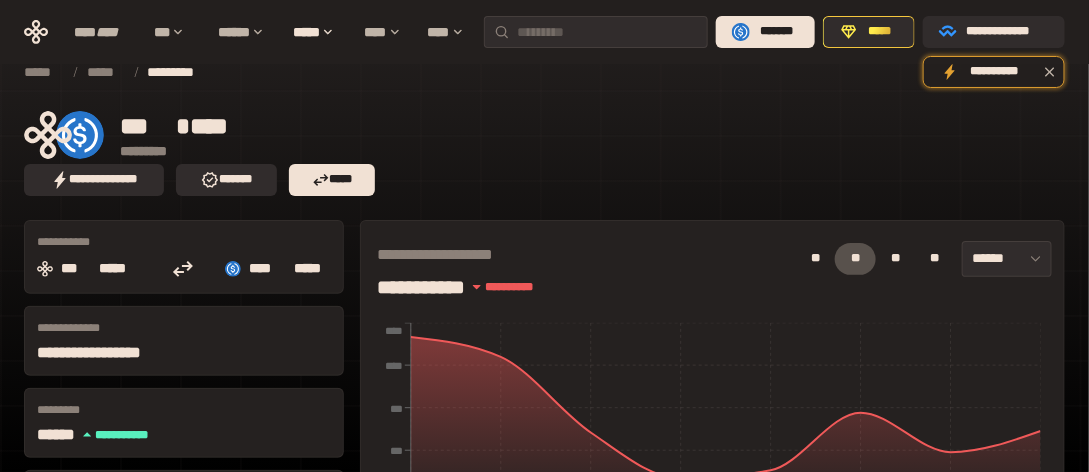 click on "*******" at bounding box center (776, 32) 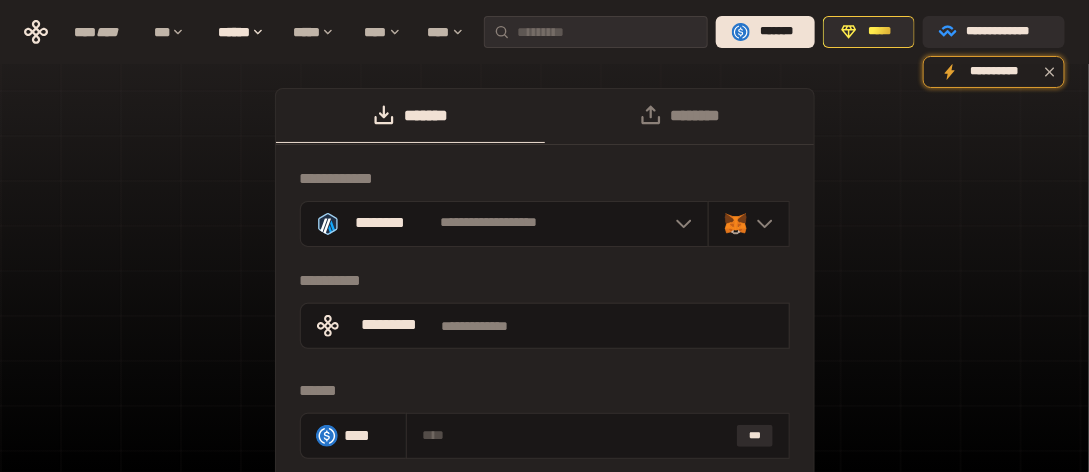 click on "**********" at bounding box center (488, 223) 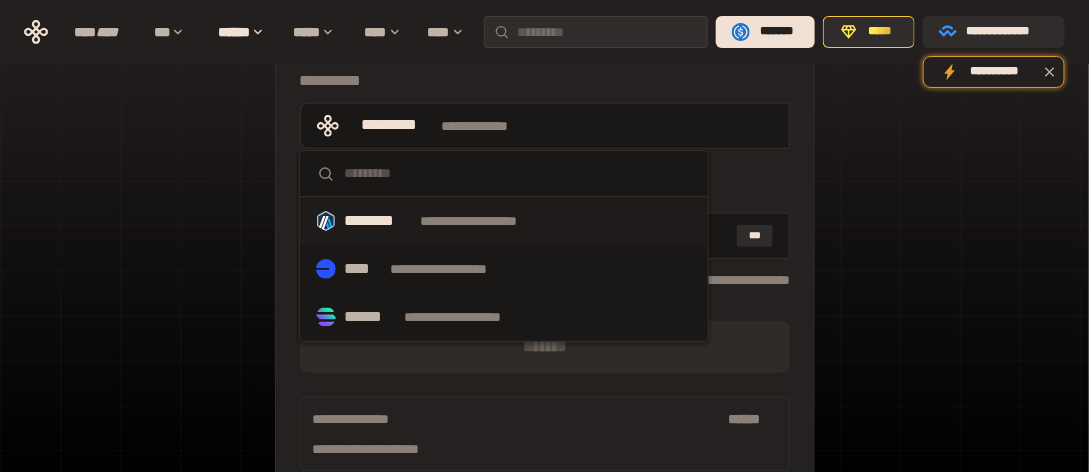 scroll, scrollTop: 0, scrollLeft: 0, axis: both 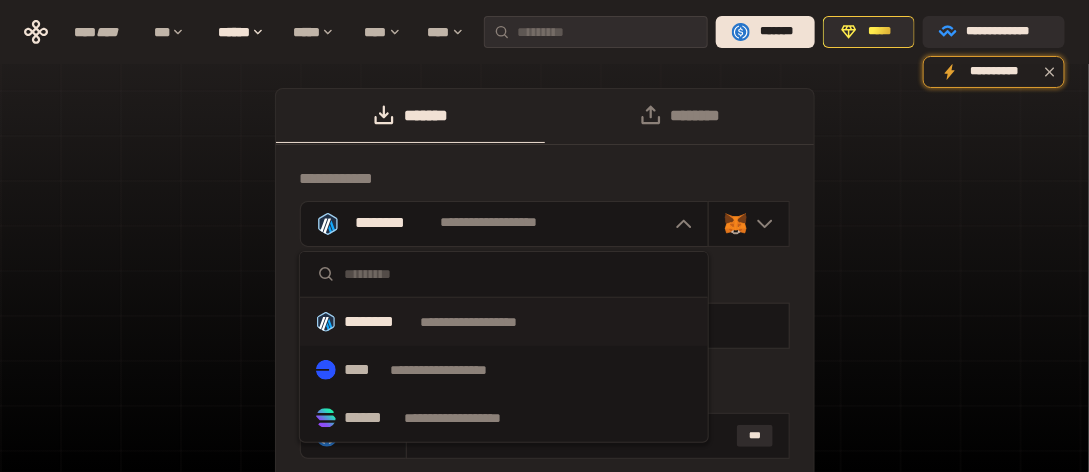click at bounding box center (749, 224) 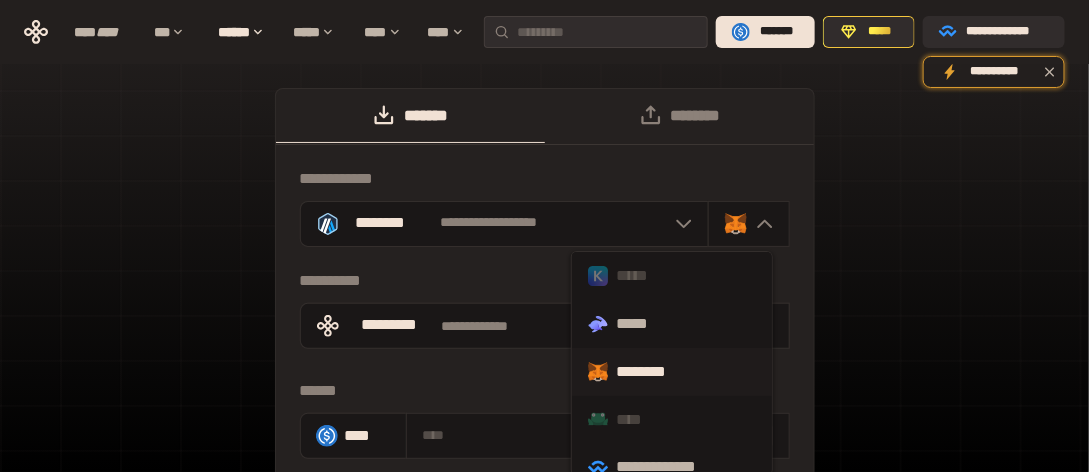 click on "*****" at bounding box center (672, 276) 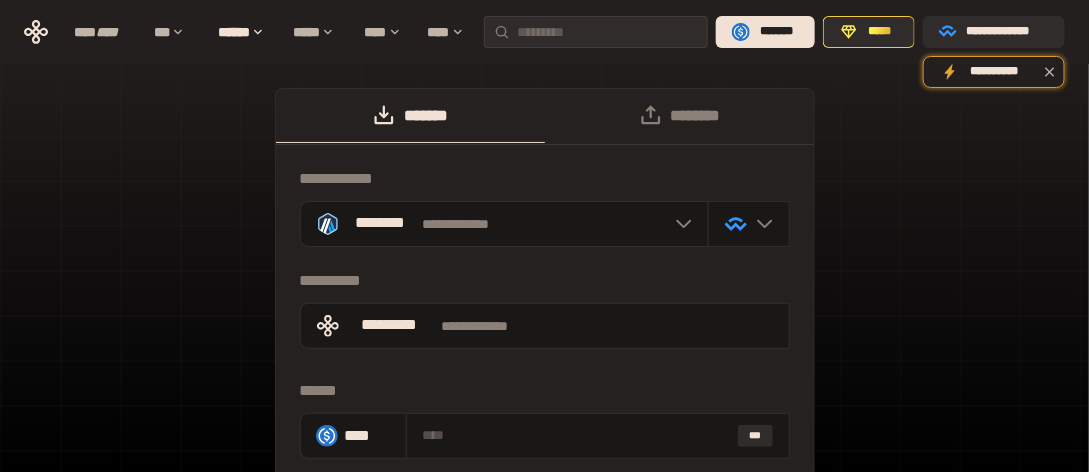click on "**********" at bounding box center [504, 224] 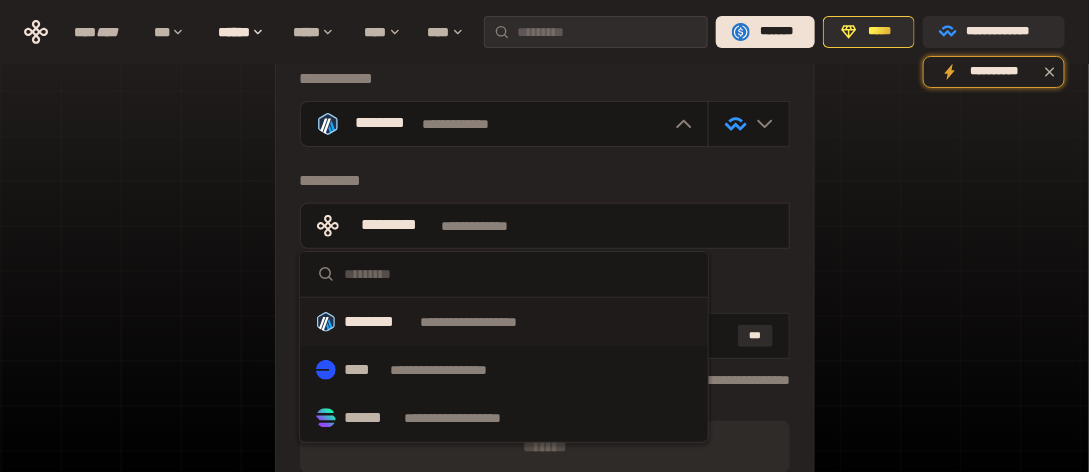scroll, scrollTop: 0, scrollLeft: 0, axis: both 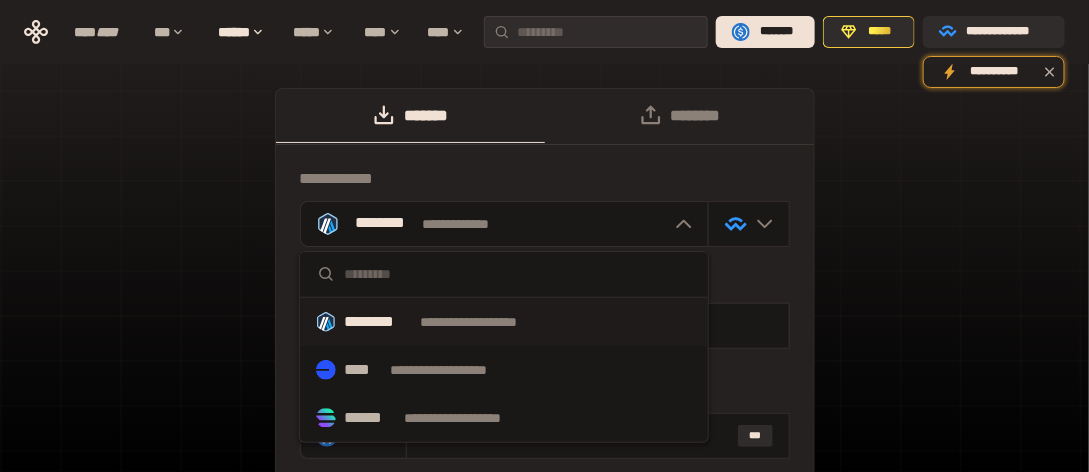 click on "**********" at bounding box center [545, 392] 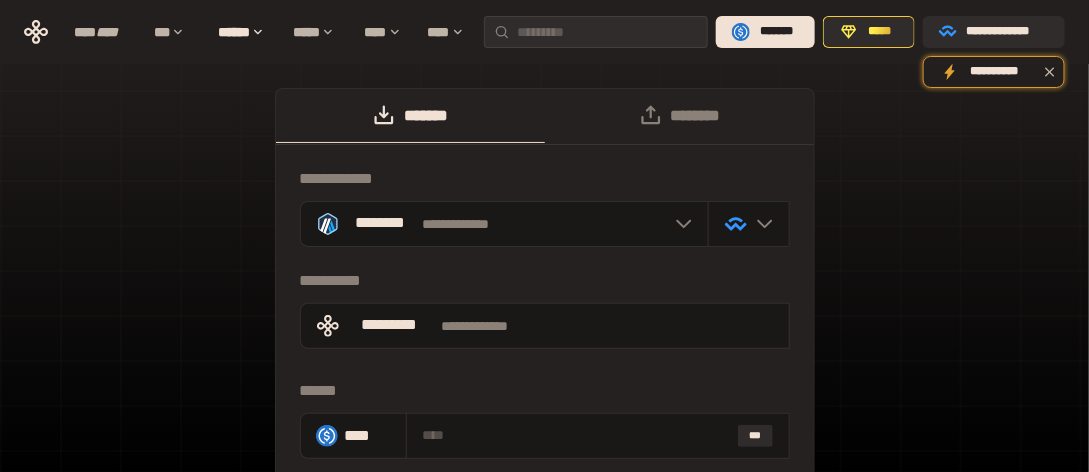 click on "***" at bounding box center [755, 436] 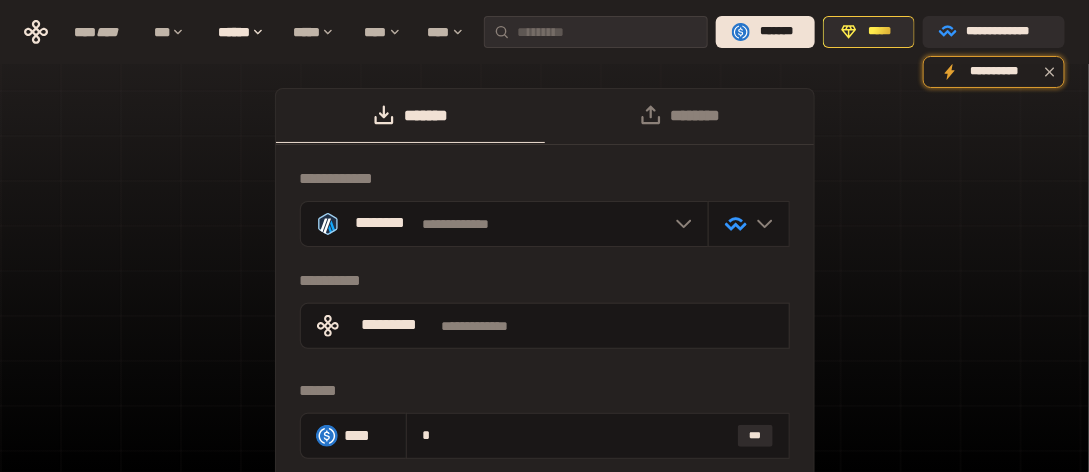 type on "*" 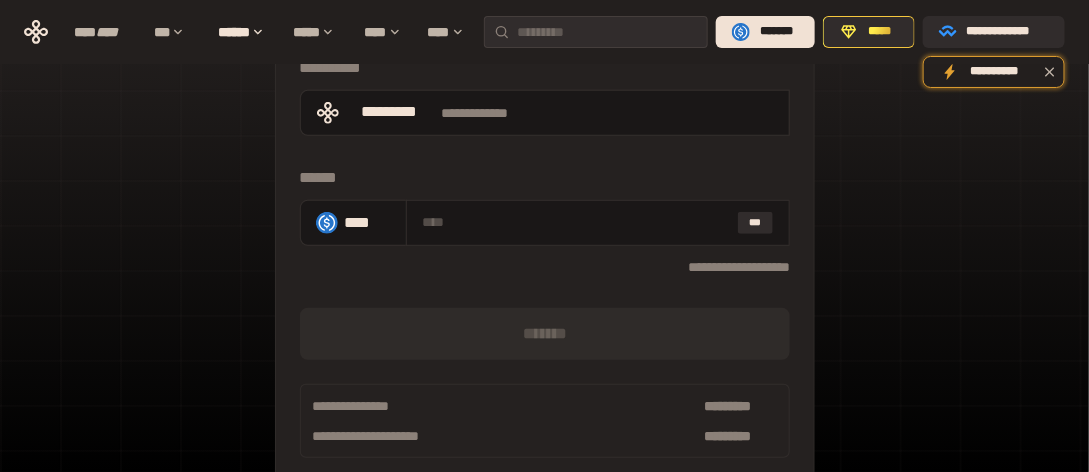 scroll, scrollTop: 0, scrollLeft: 0, axis: both 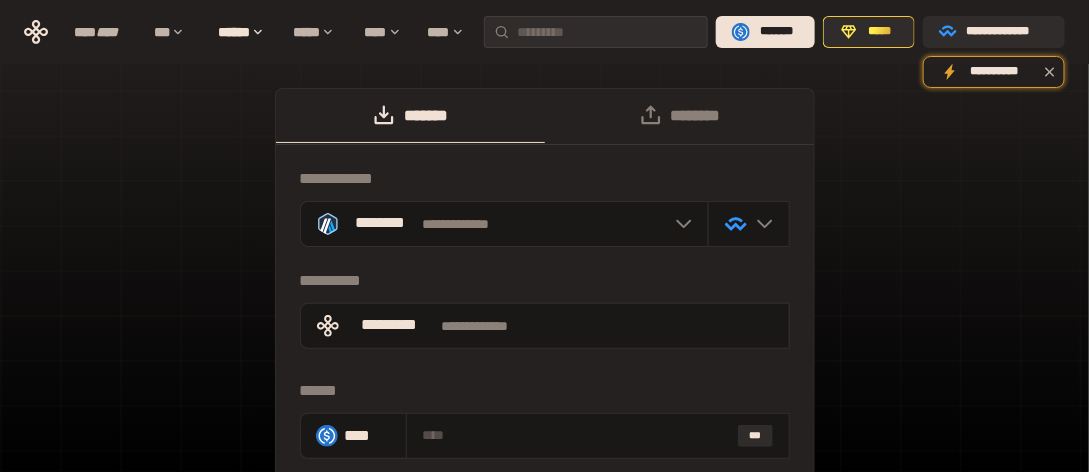 drag, startPoint x: 983, startPoint y: 29, endPoint x: 1004, endPoint y: 156, distance: 128.72452 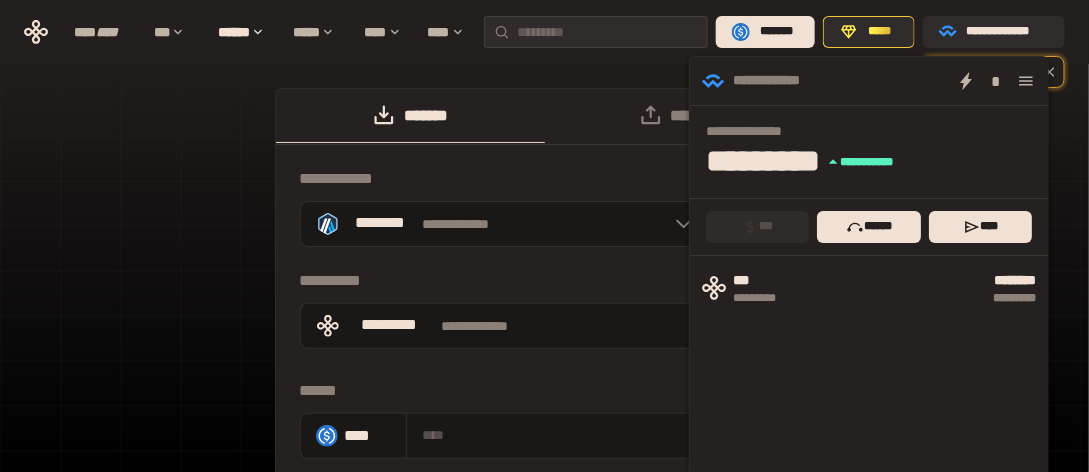 click on "**********" at bounding box center (1008, 32) 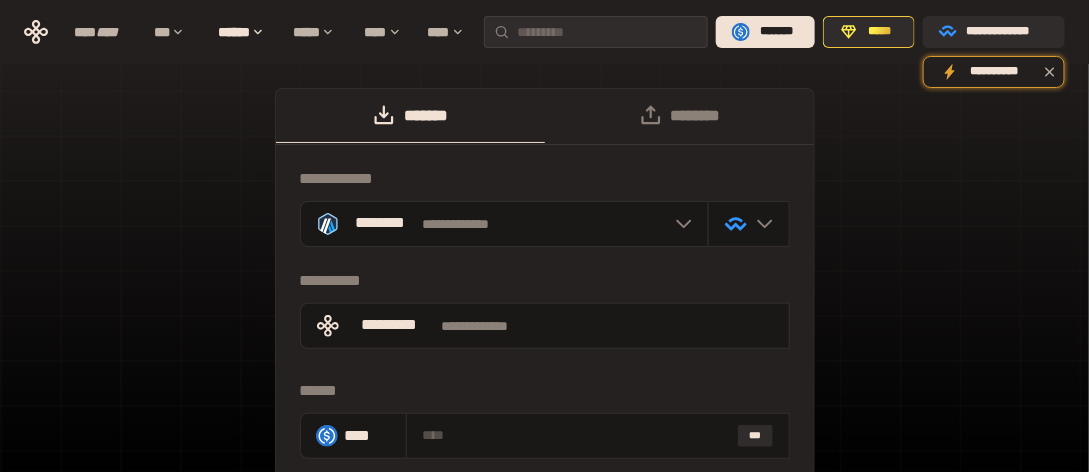 click on "**********" at bounding box center [1008, 32] 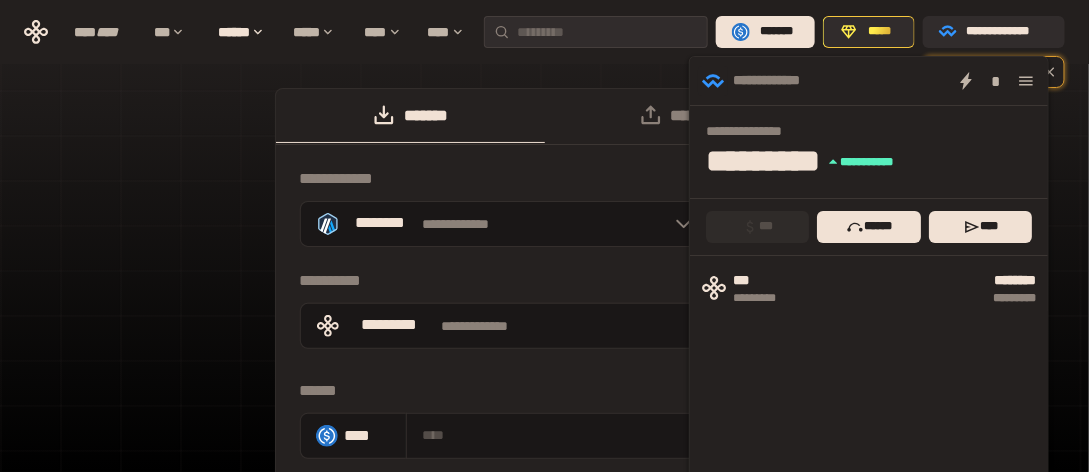 click 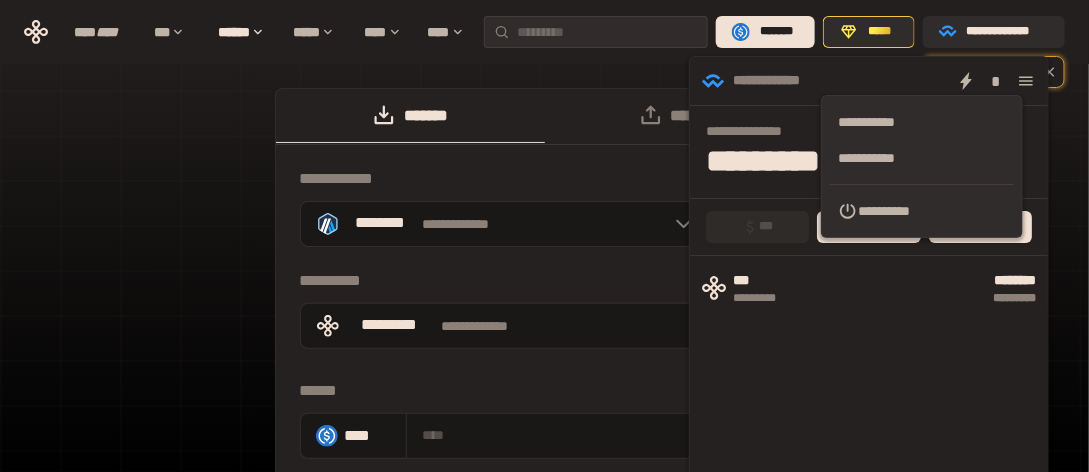 click on "**********" at bounding box center (922, 122) 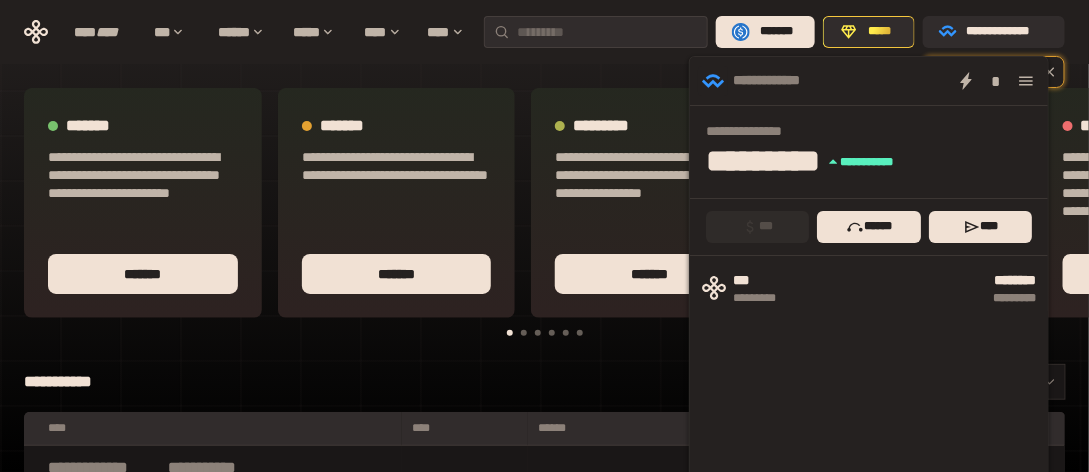 click 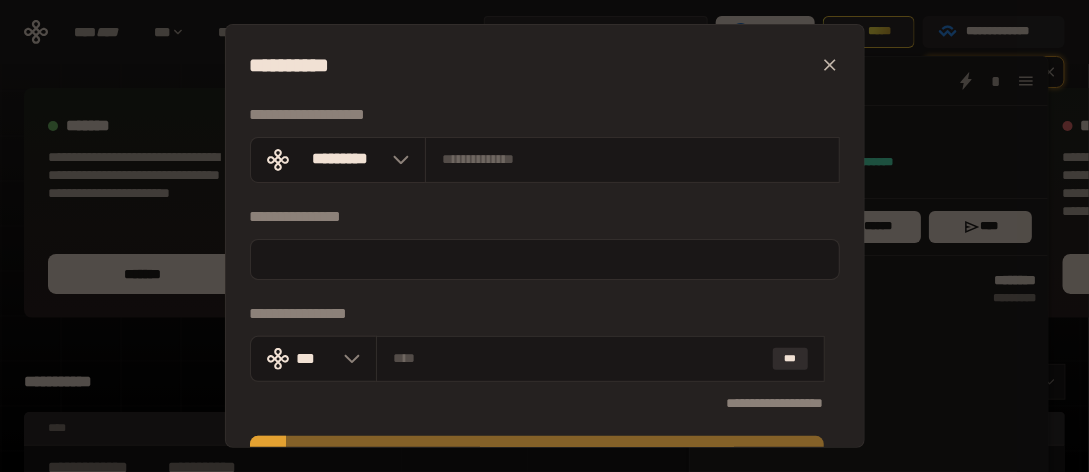 click on "***" at bounding box center (790, 359) 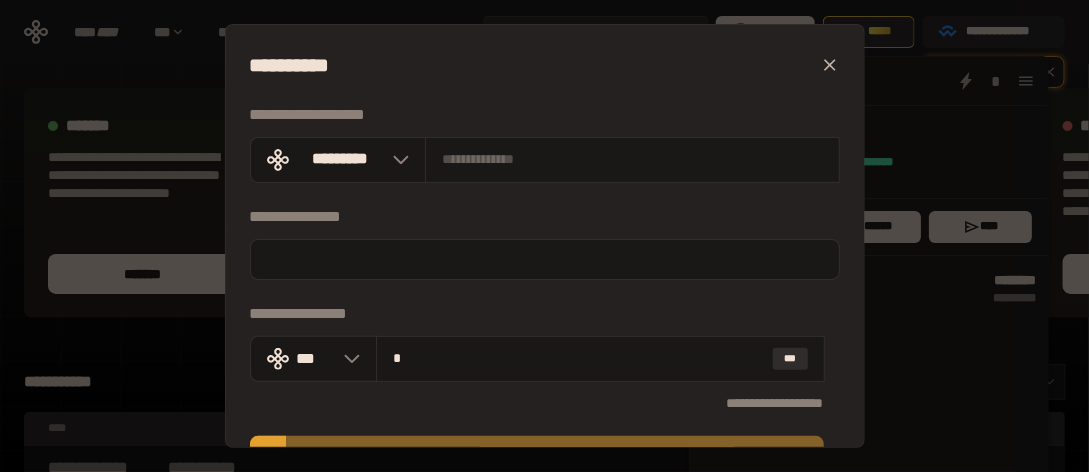 type 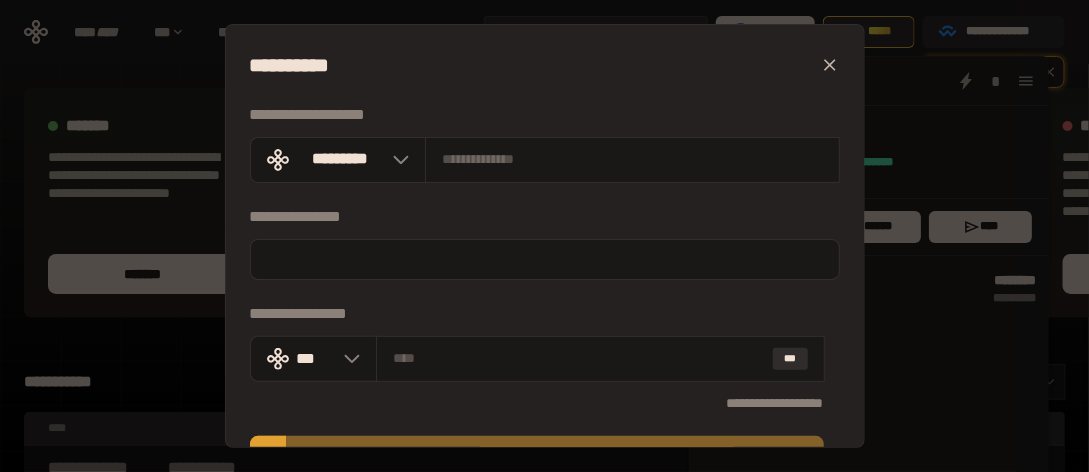 click on "*********" at bounding box center (340, 160) 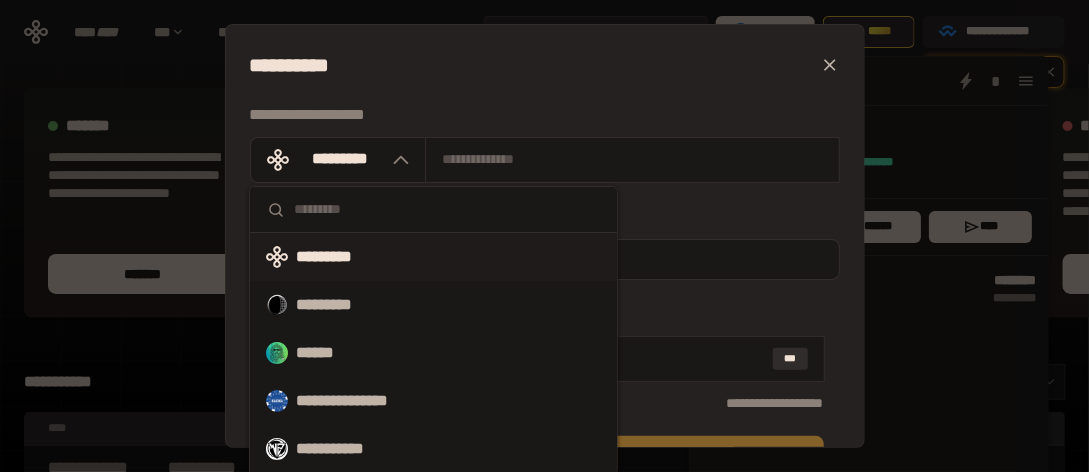 click on "*********" at bounding box center (339, 257) 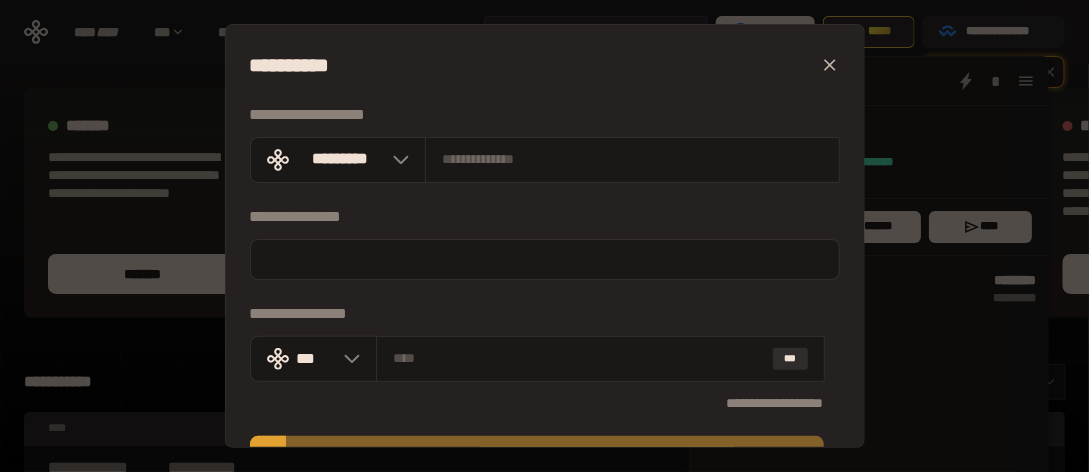 click at bounding box center [632, 159] 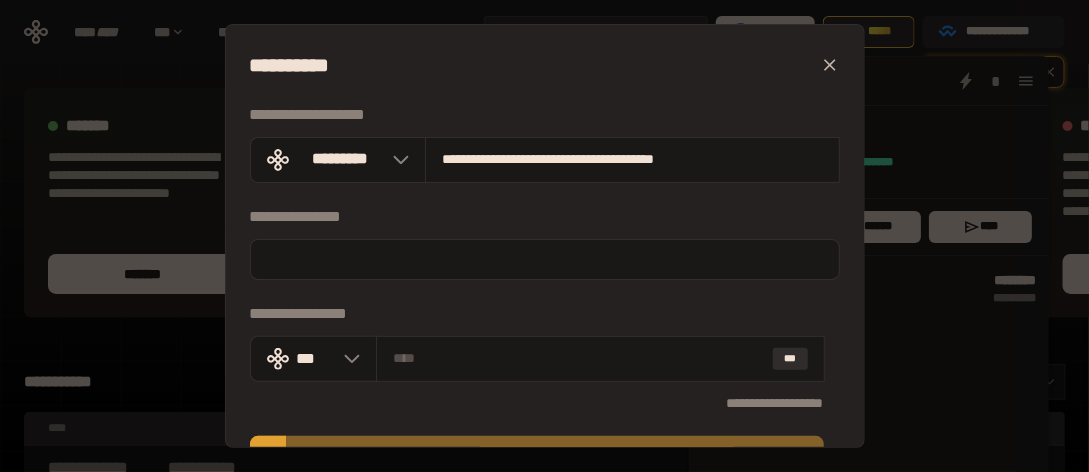 type on "**********" 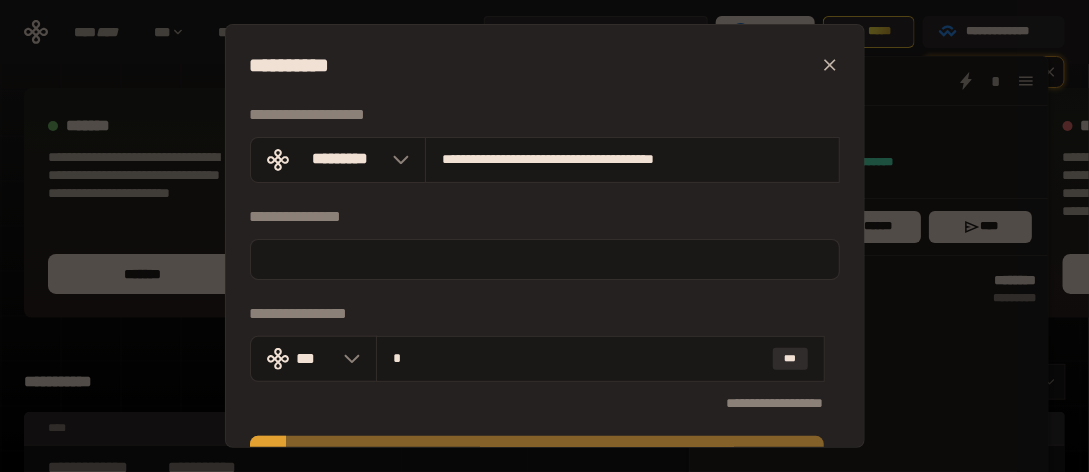 type 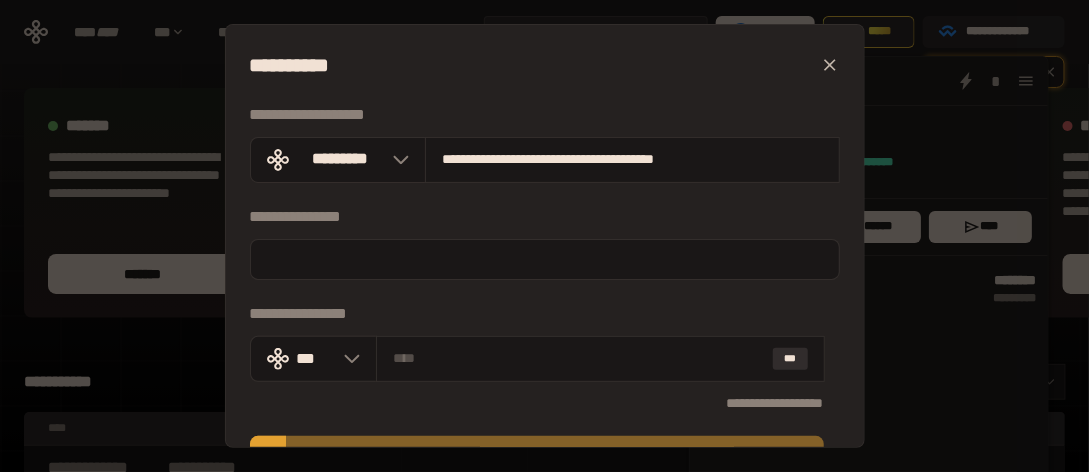 click at bounding box center (545, 259) 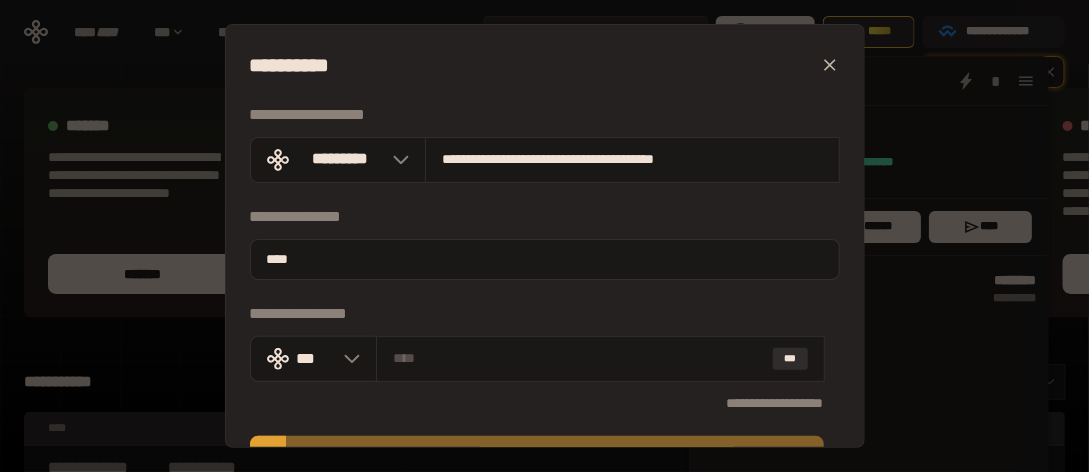 type on "****" 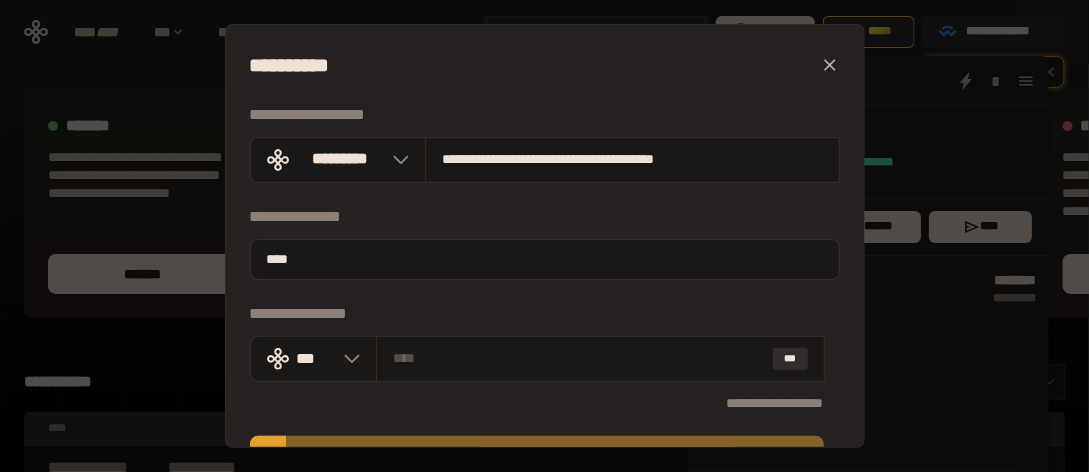 click on "***" at bounding box center (790, 359) 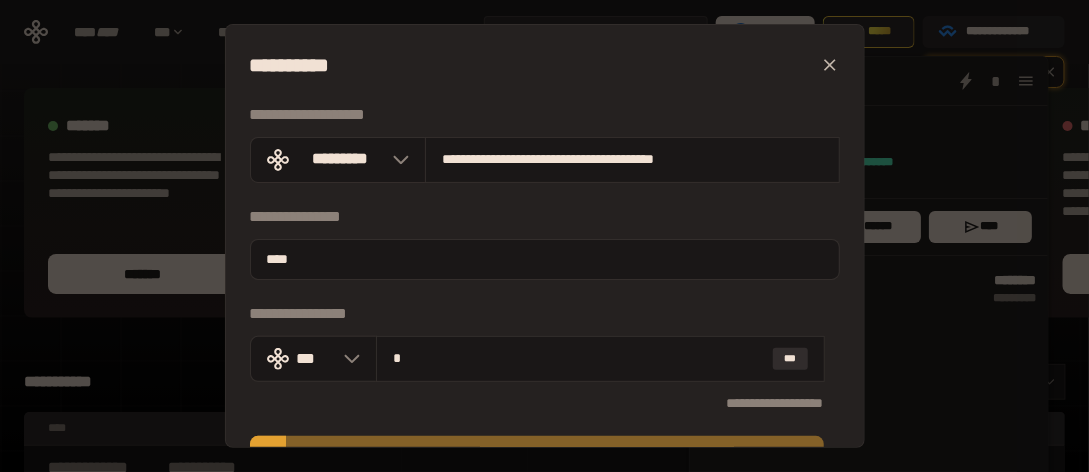 type 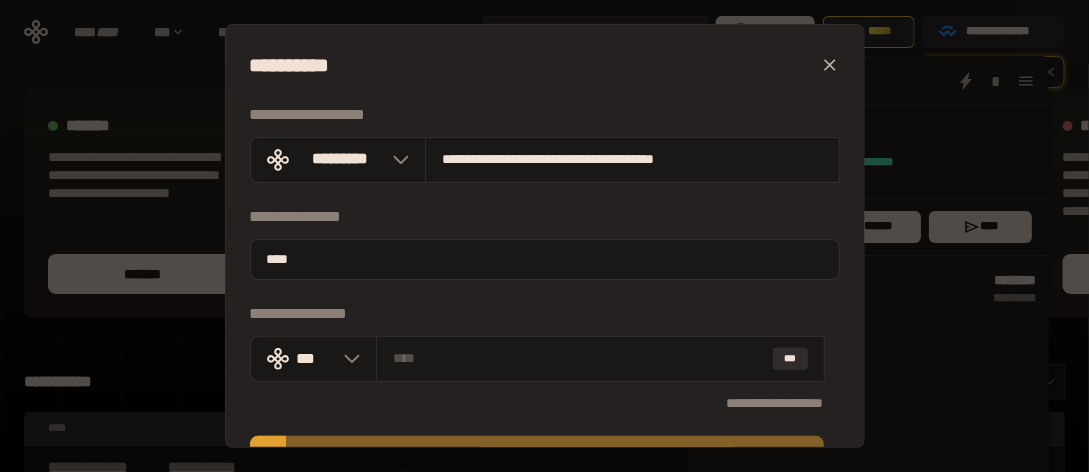 click on "***" at bounding box center [315, 359] 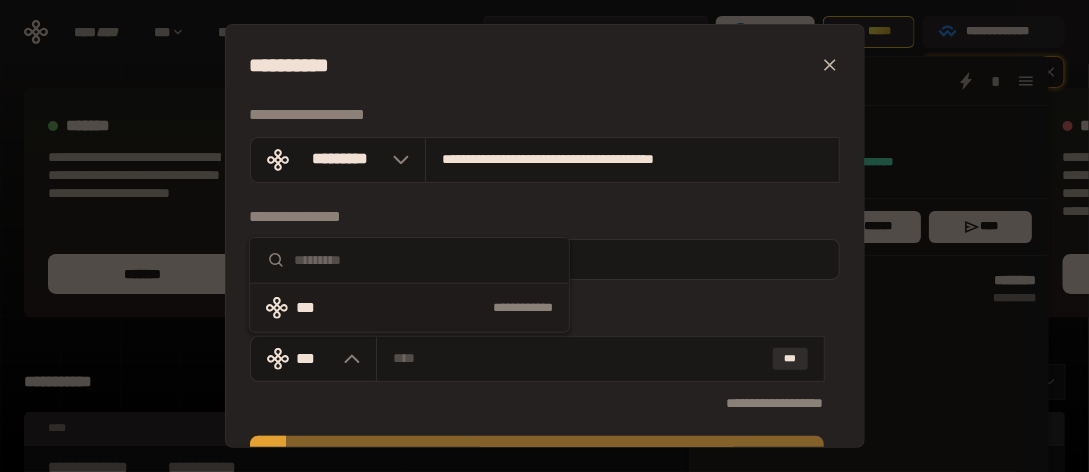 click on "***" at bounding box center (314, 308) 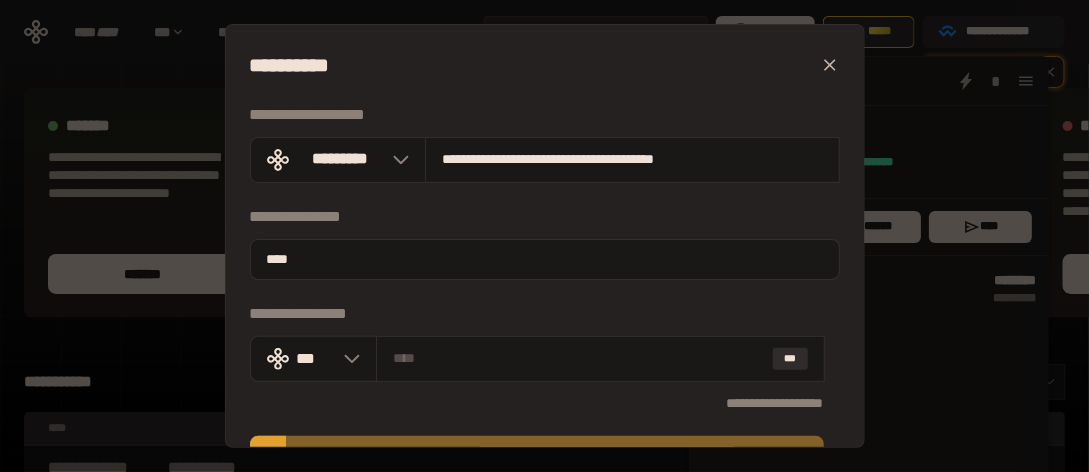 click on "*********" at bounding box center (340, 160) 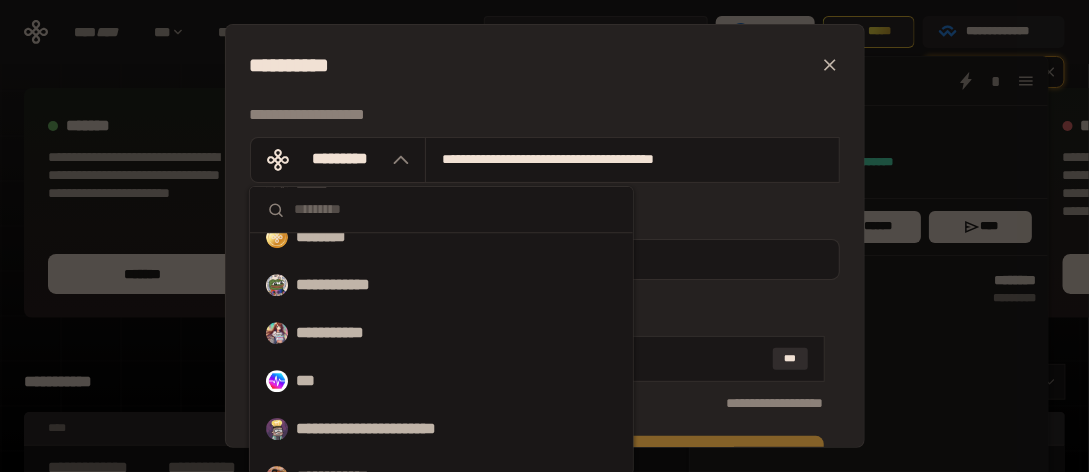 scroll, scrollTop: 1899, scrollLeft: 0, axis: vertical 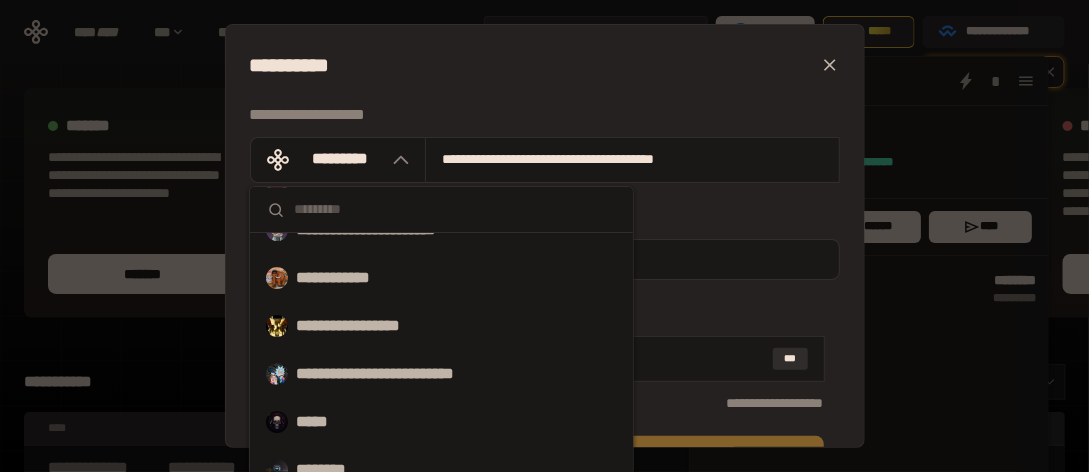 click 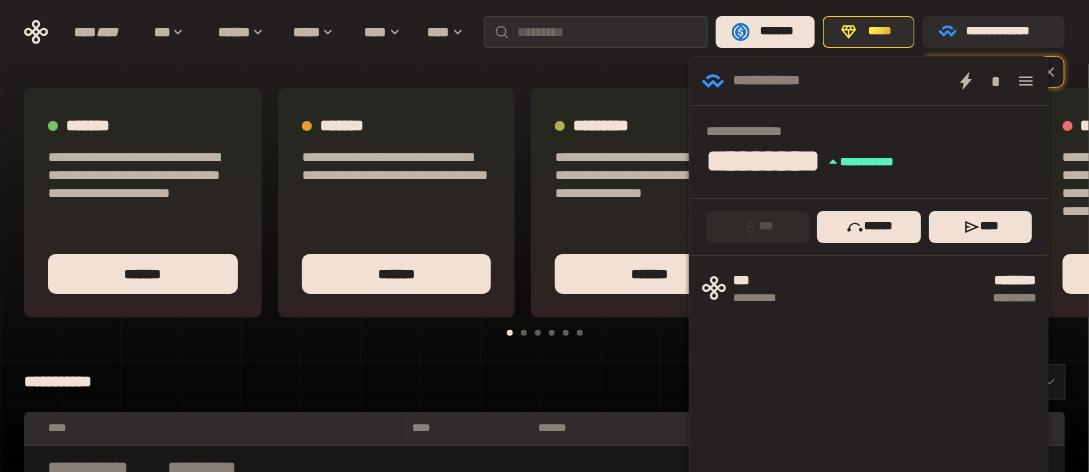 click on "******" at bounding box center [869, 227] 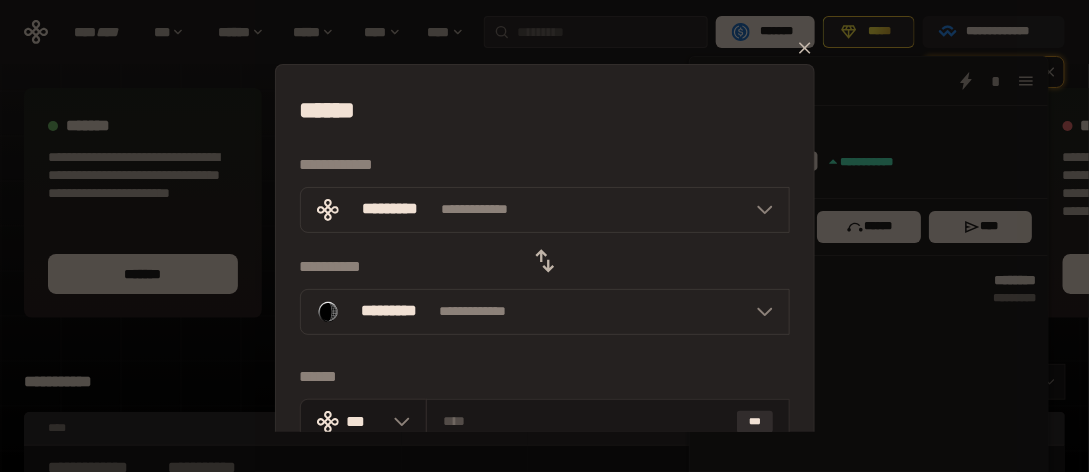 click on "***" at bounding box center [754, 422] 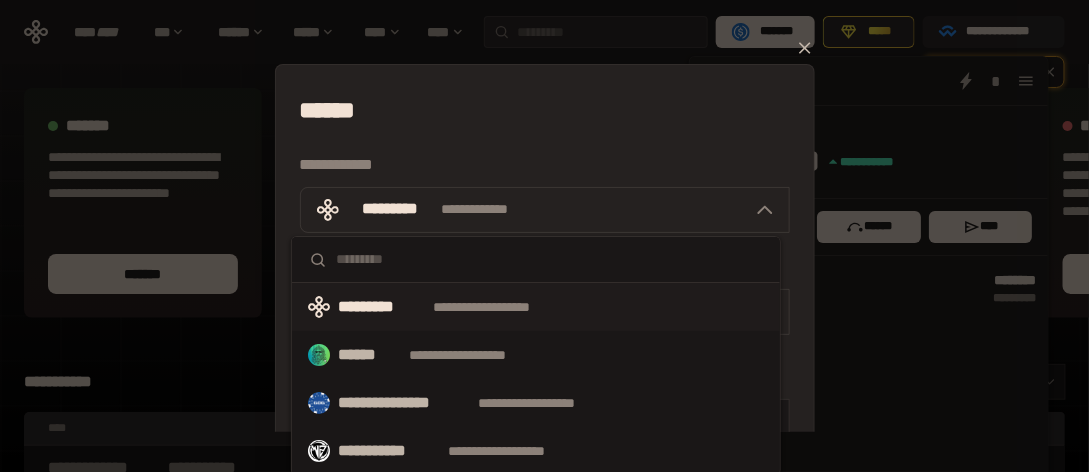 click on "*********" at bounding box center [381, 307] 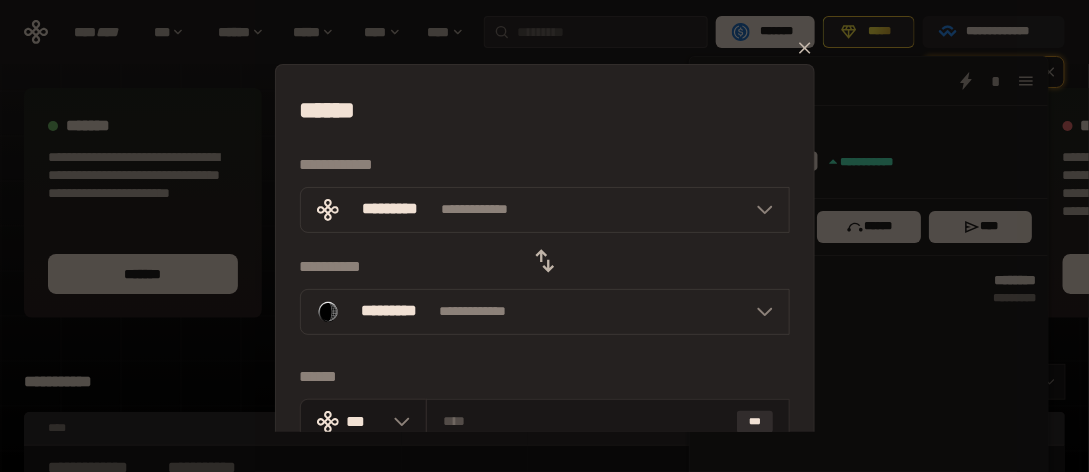 click at bounding box center [760, 312] 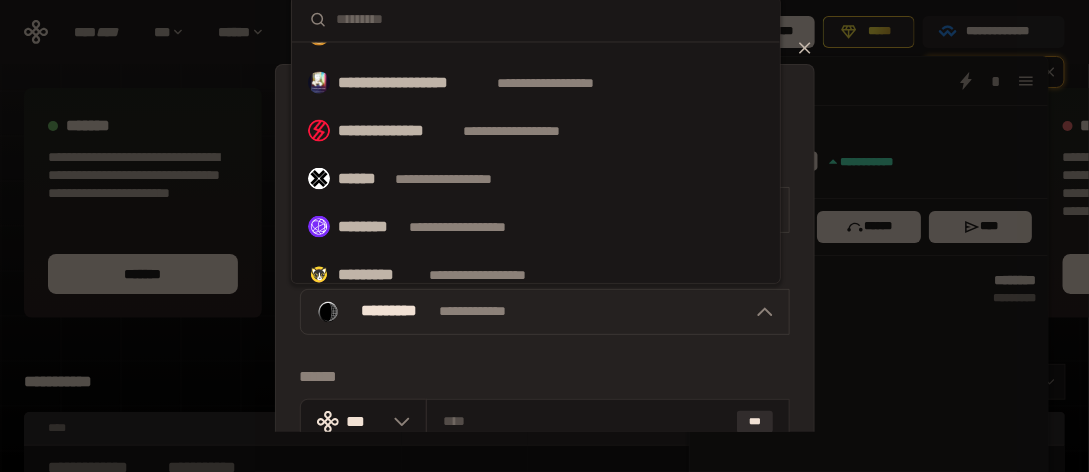 scroll, scrollTop: 900, scrollLeft: 0, axis: vertical 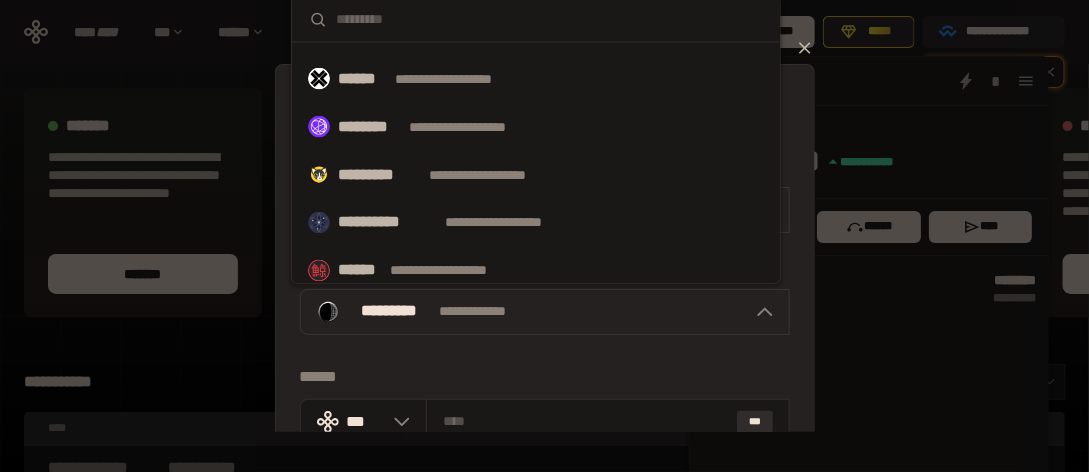 click on "**********" at bounding box center (387, 223) 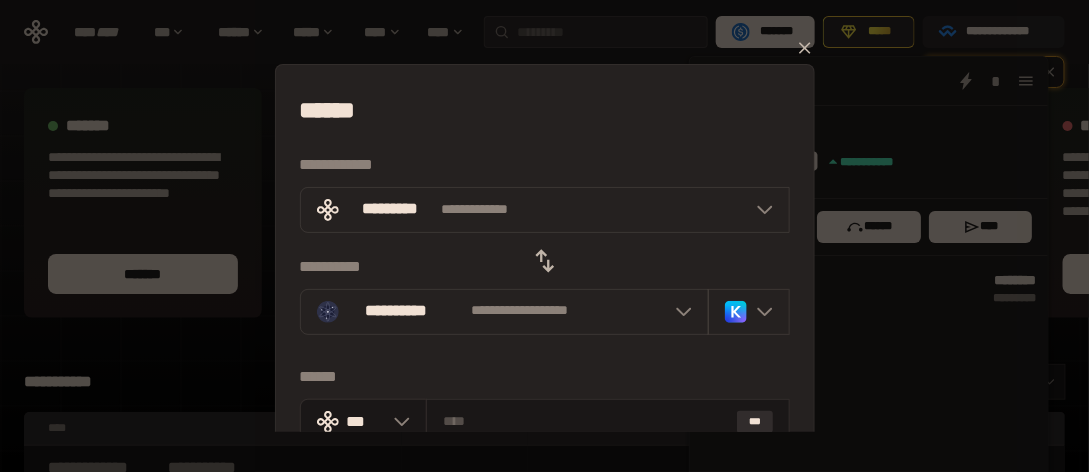 click on "***" at bounding box center (754, 422) 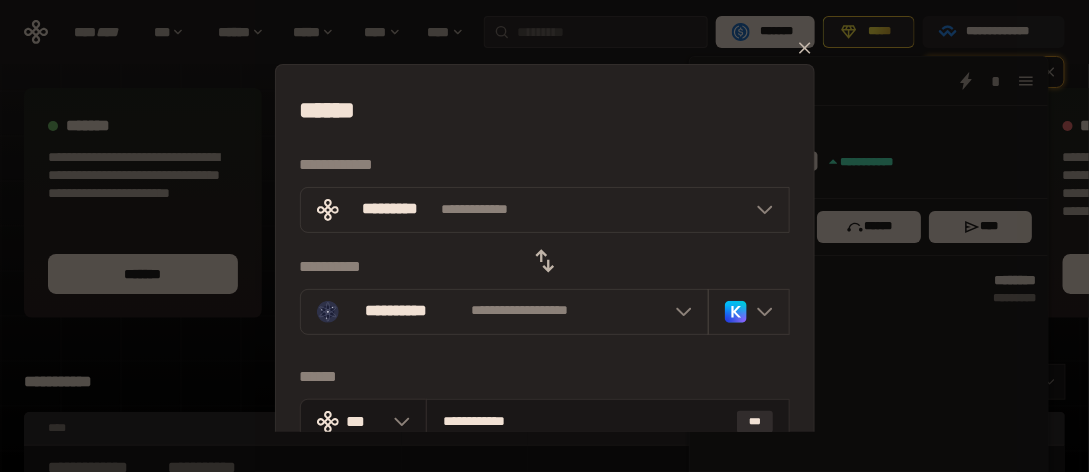 click at bounding box center (760, 312) 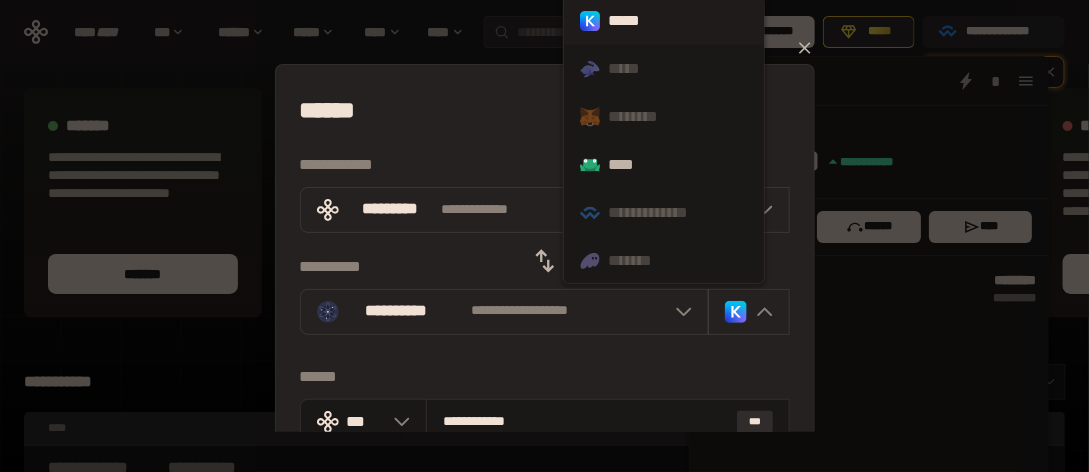 click on "*****" at bounding box center (664, 21) 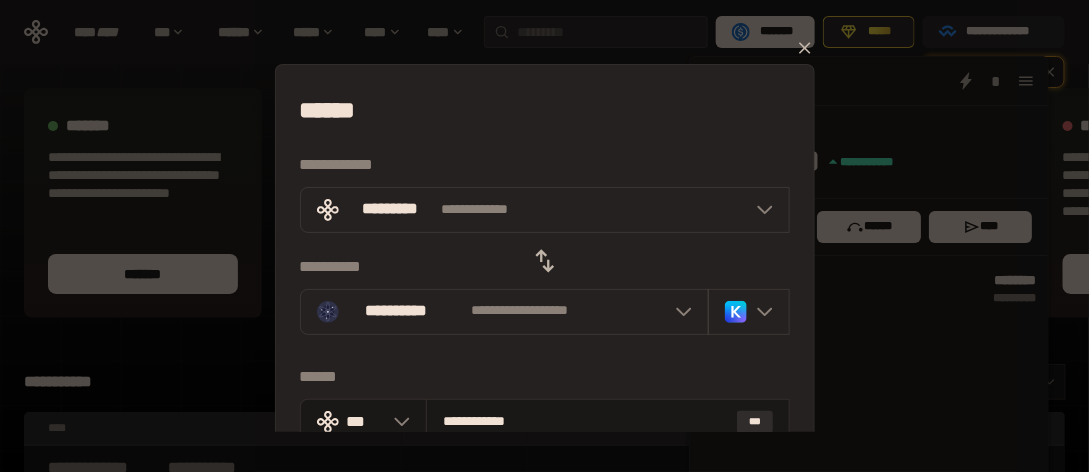 click on "***" at bounding box center (754, 422) 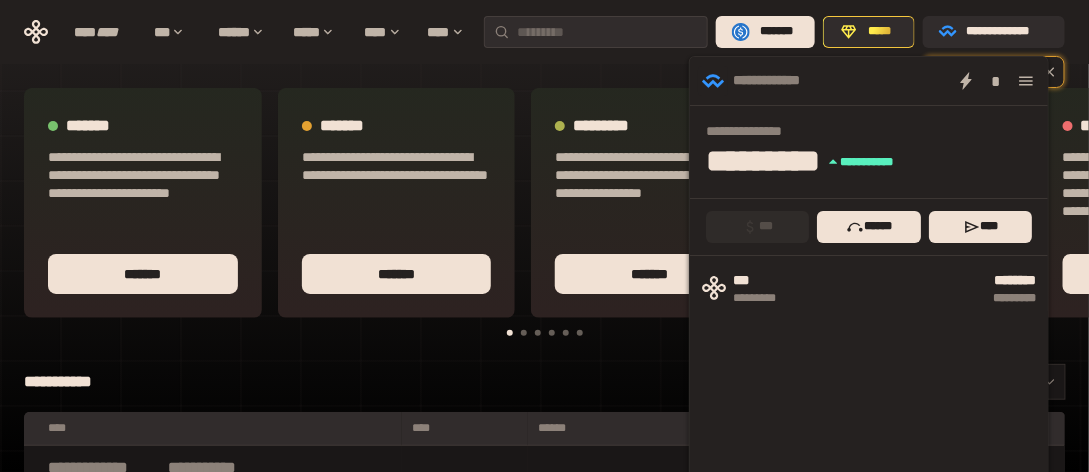 click on "***" at bounding box center (765, 281) 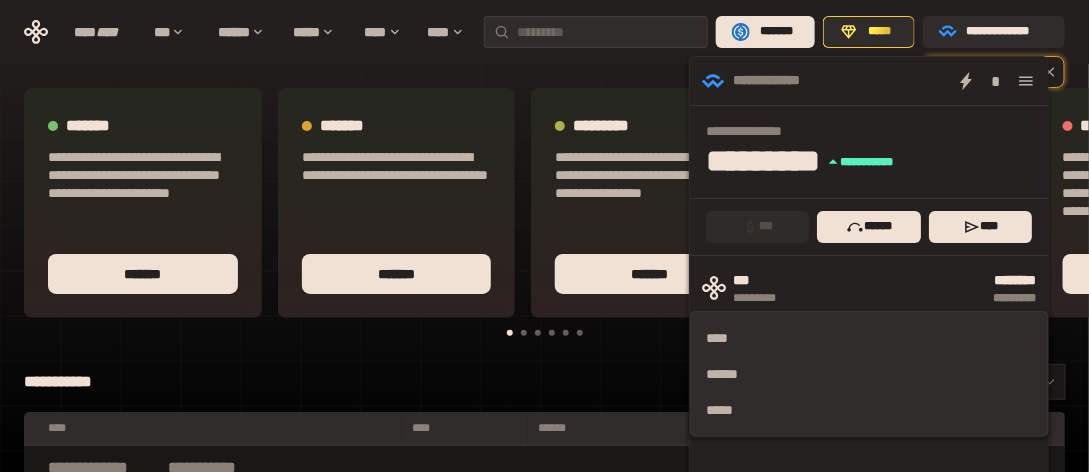 click on "*****" at bounding box center (870, 410) 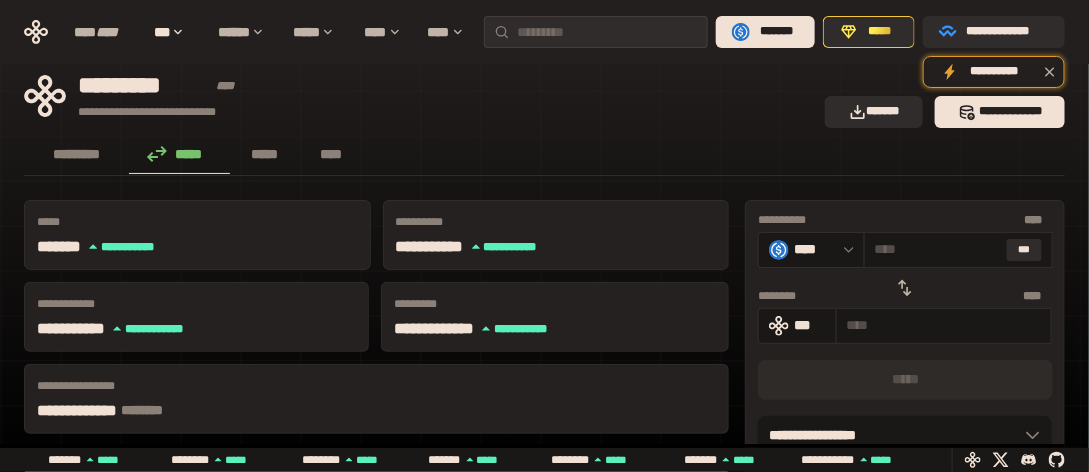 click 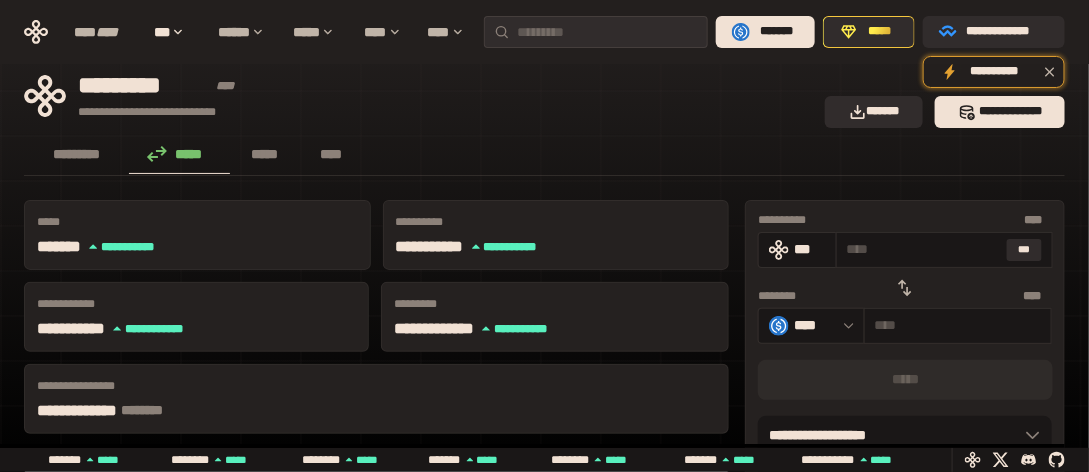 click on "***" at bounding box center [1024, 250] 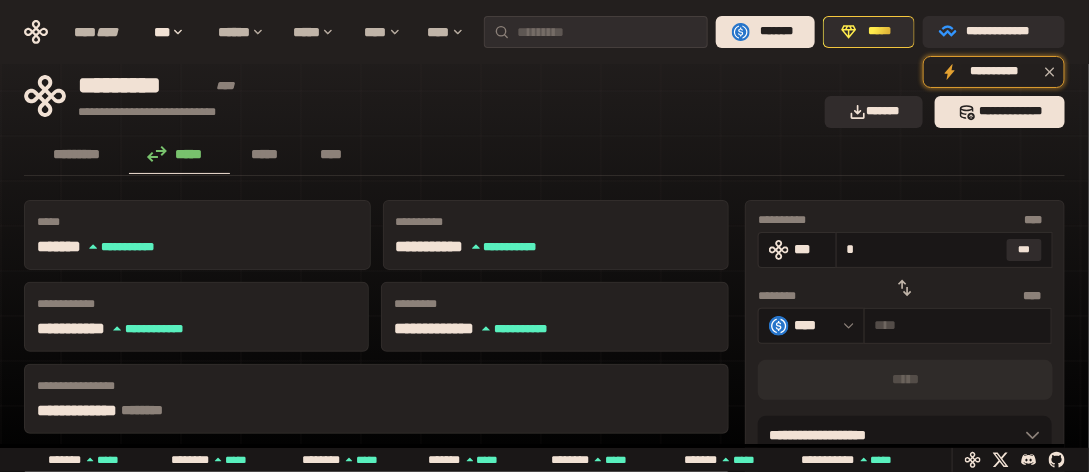 type 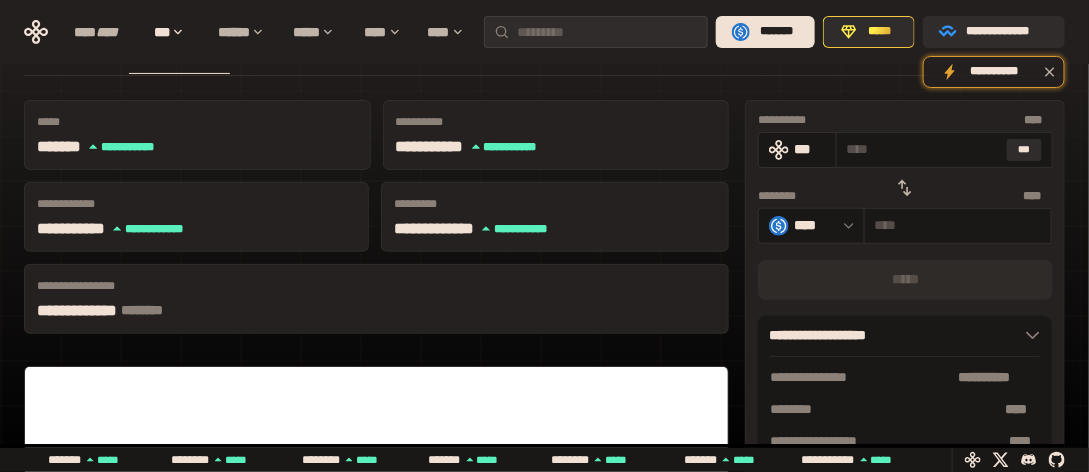 scroll, scrollTop: 0, scrollLeft: 0, axis: both 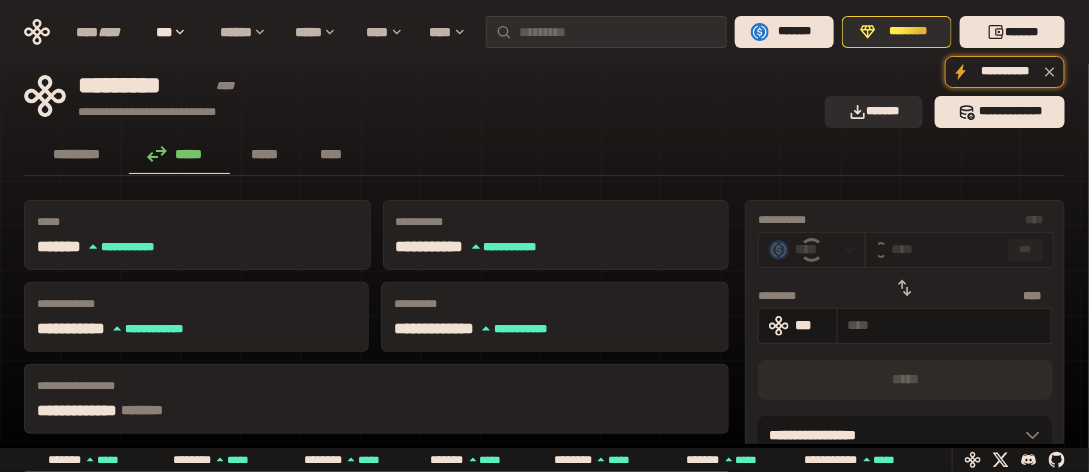 click on "*******" at bounding box center [1012, 32] 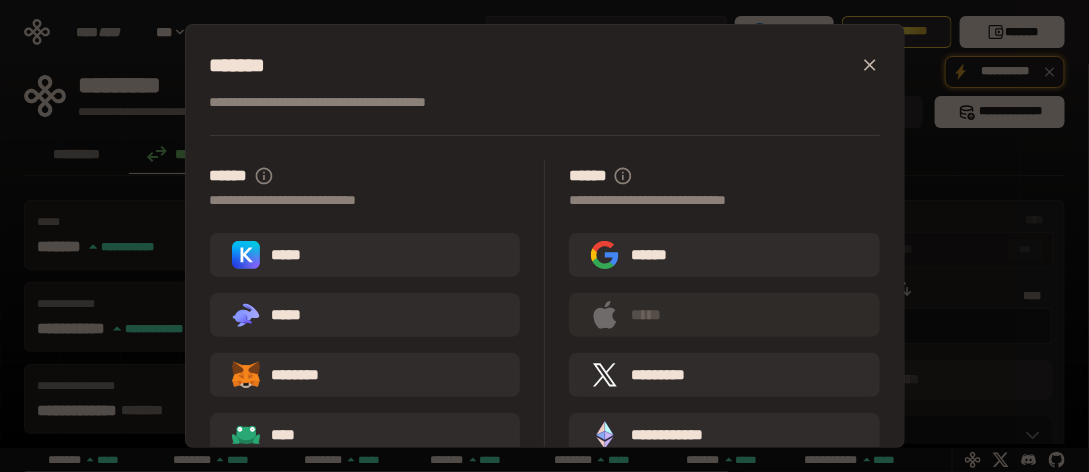 scroll, scrollTop: 107, scrollLeft: 0, axis: vertical 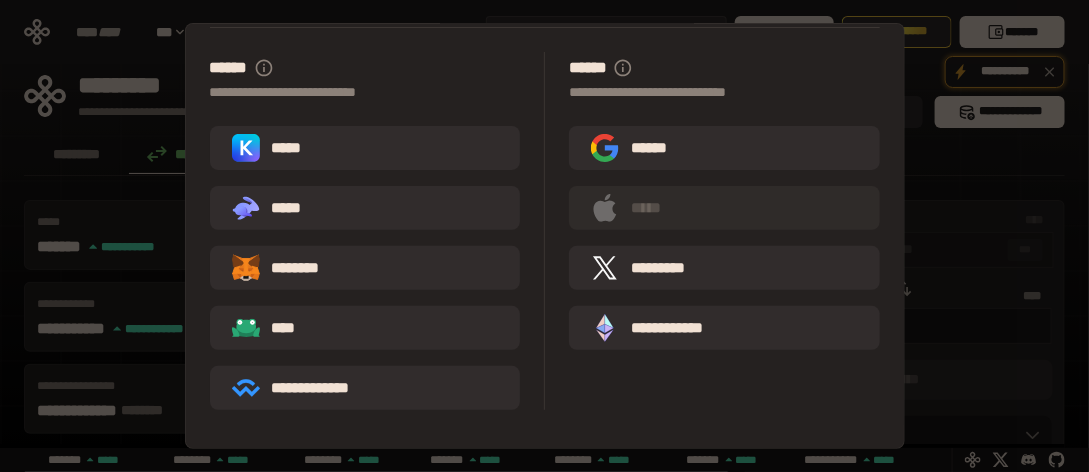 click on "*****" at bounding box center [270, 148] 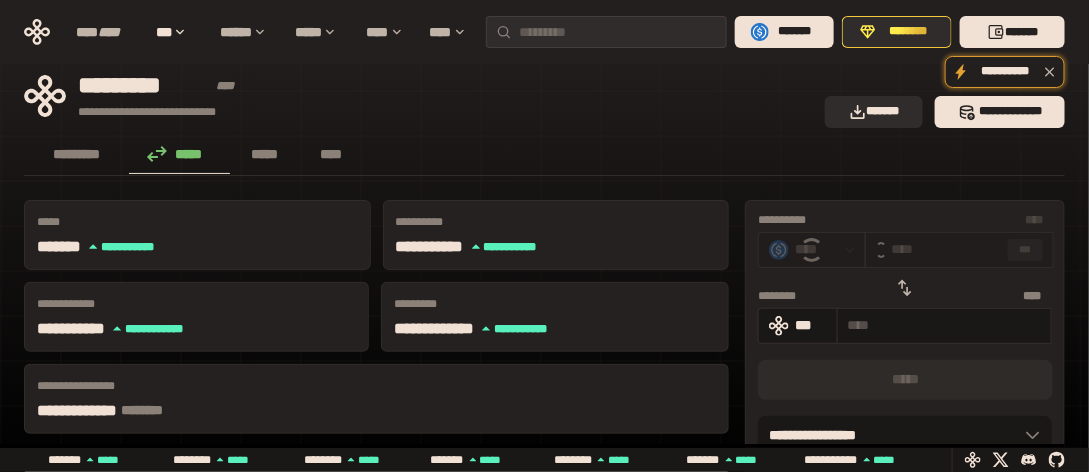 click on "* ** ***" at bounding box center [959, 250] 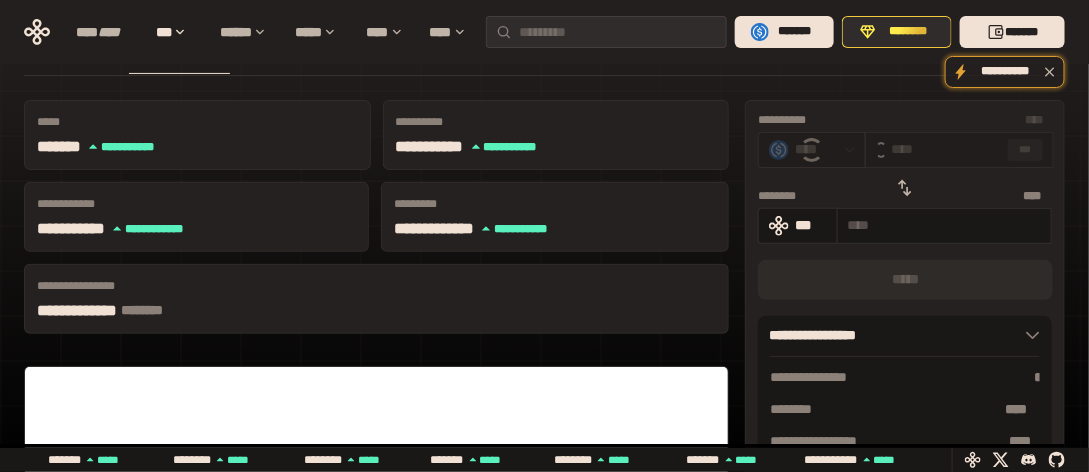 scroll, scrollTop: 200, scrollLeft: 0, axis: vertical 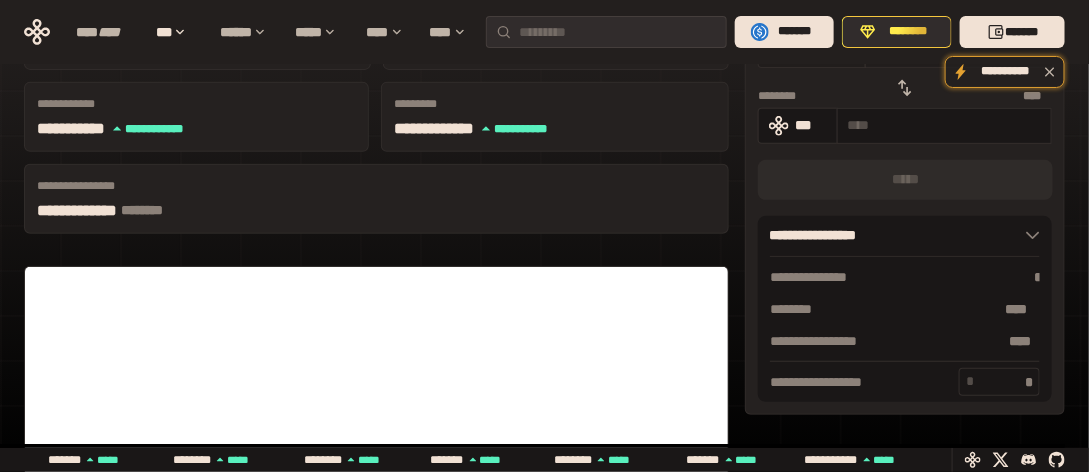 click 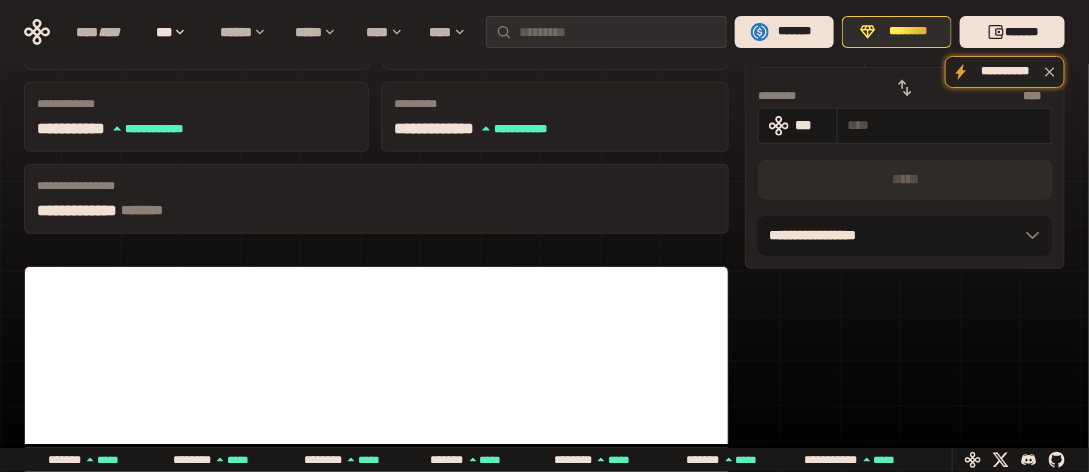 click 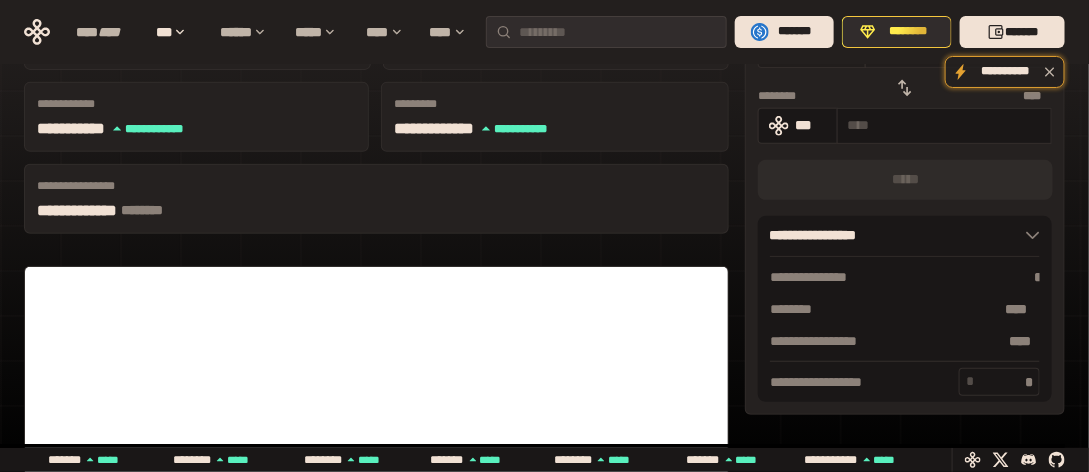 scroll, scrollTop: 0, scrollLeft: 0, axis: both 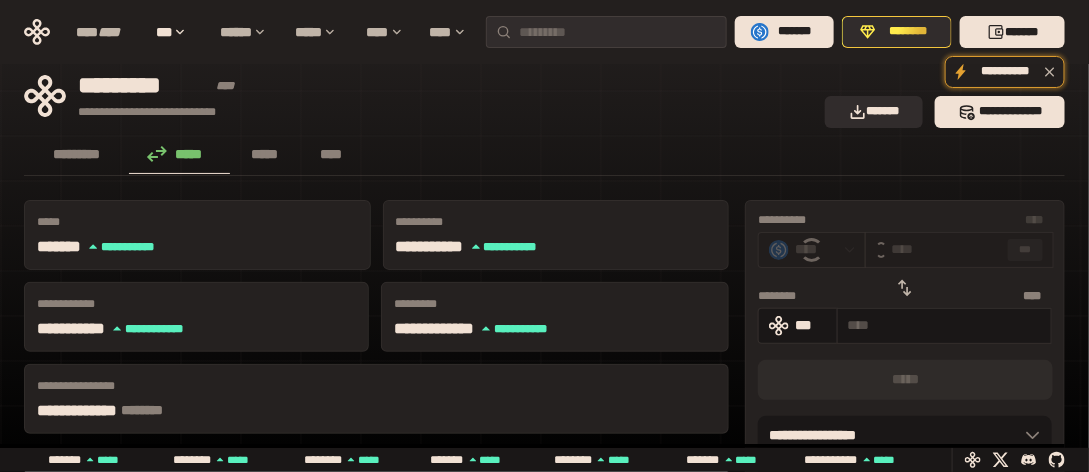 click 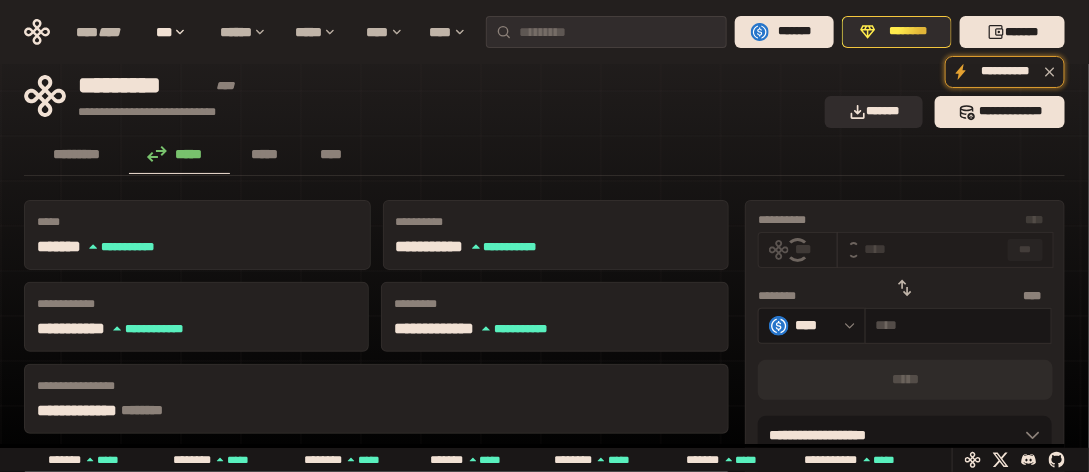 click 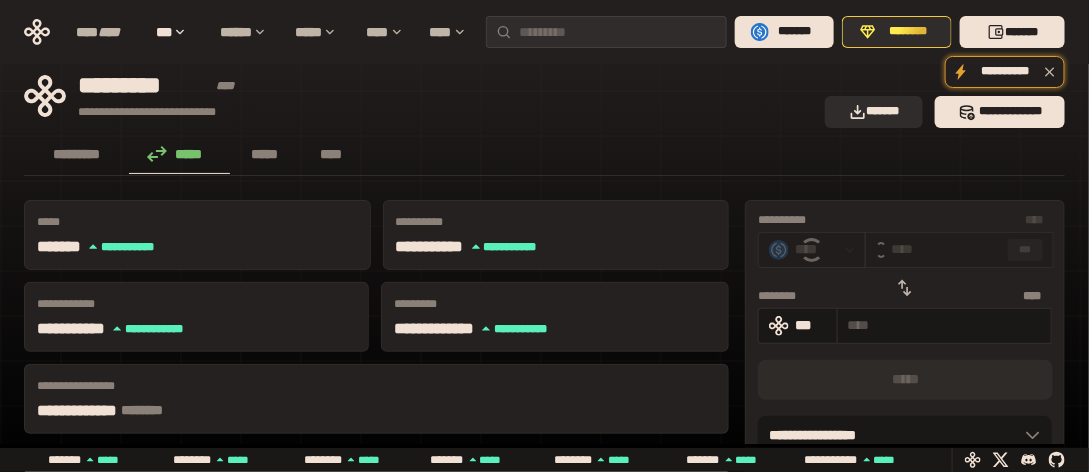 click 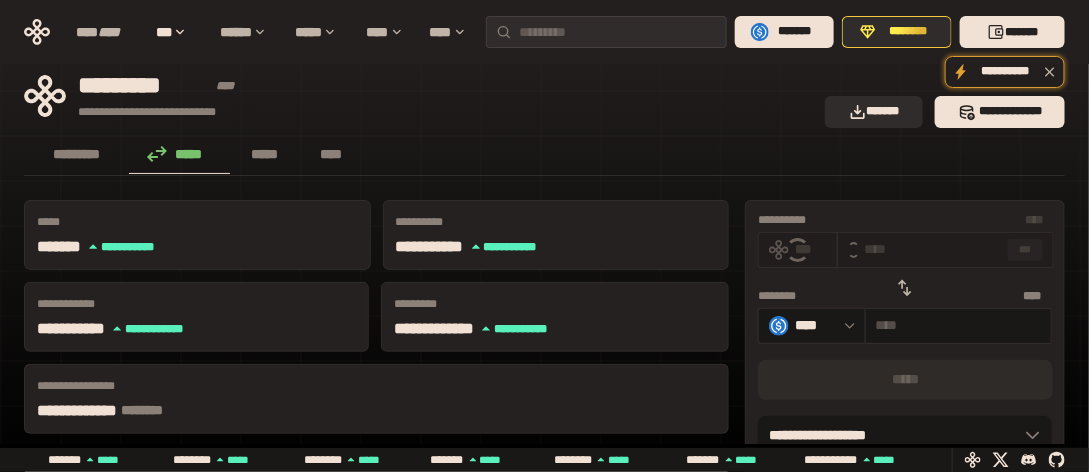 click at bounding box center (798, 250) 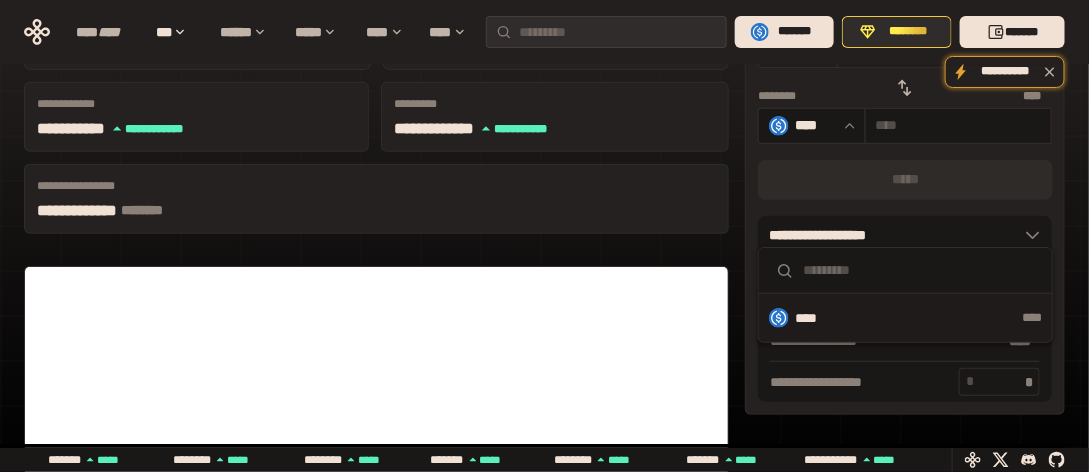 scroll, scrollTop: 0, scrollLeft: 0, axis: both 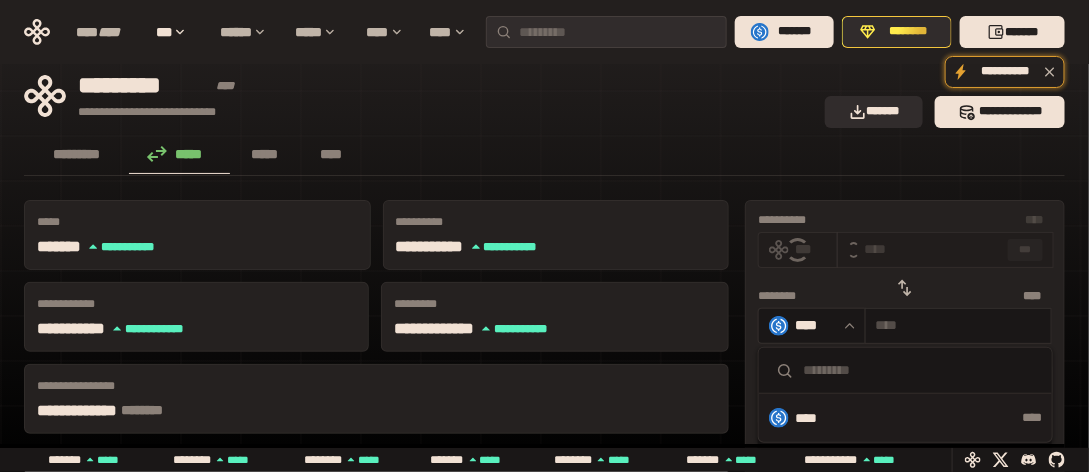 click 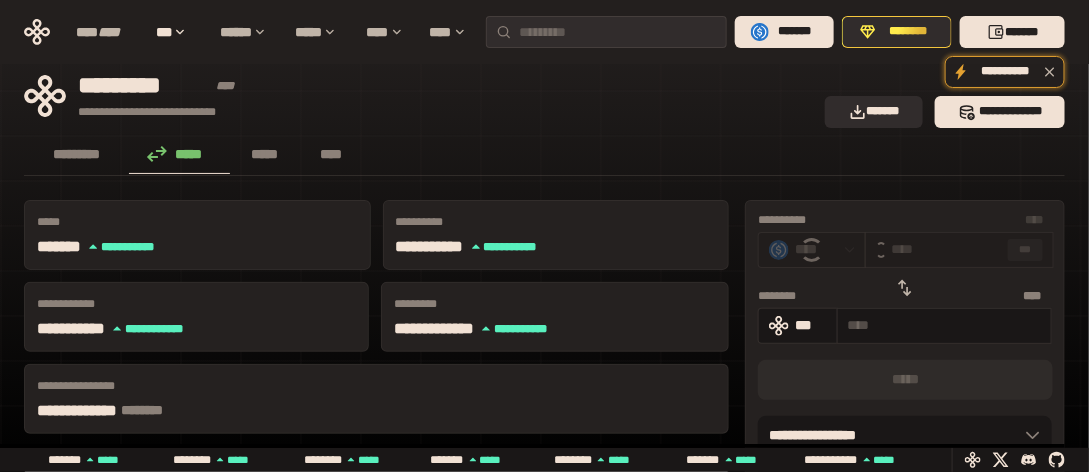 click on "*******" at bounding box center (1012, 32) 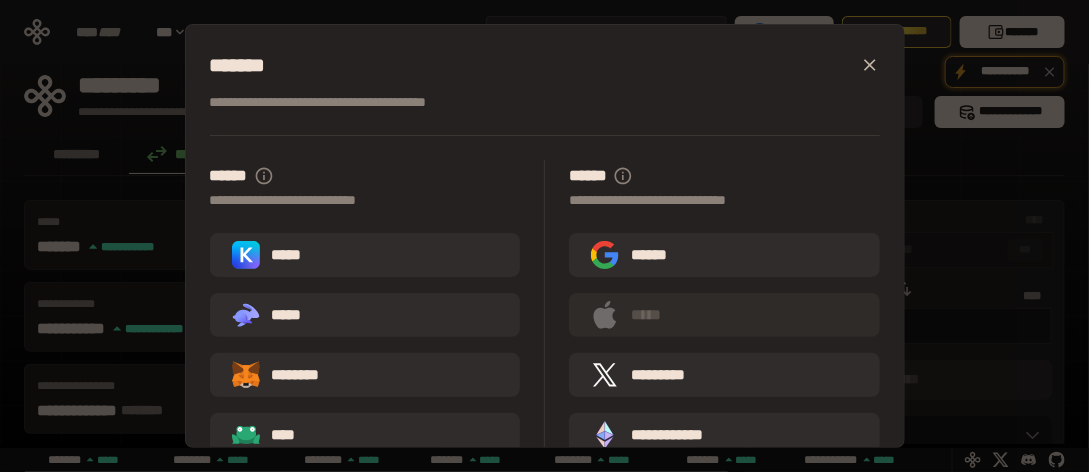click on "******" at bounding box center [636, 255] 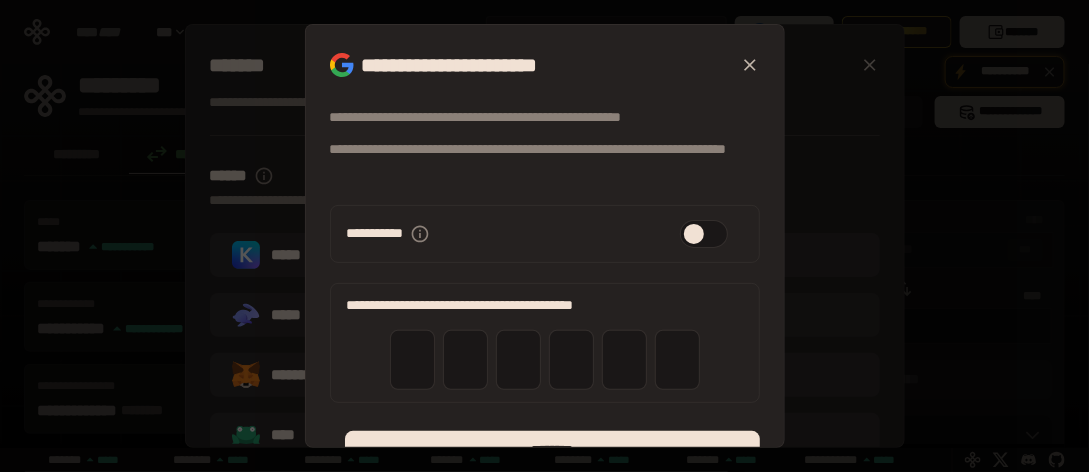 click at bounding box center [412, 360] 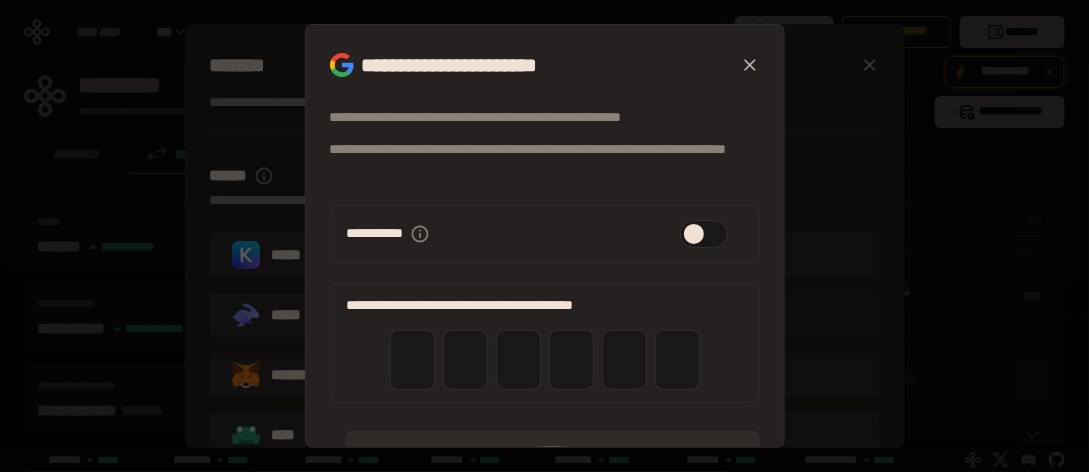 type on "*" 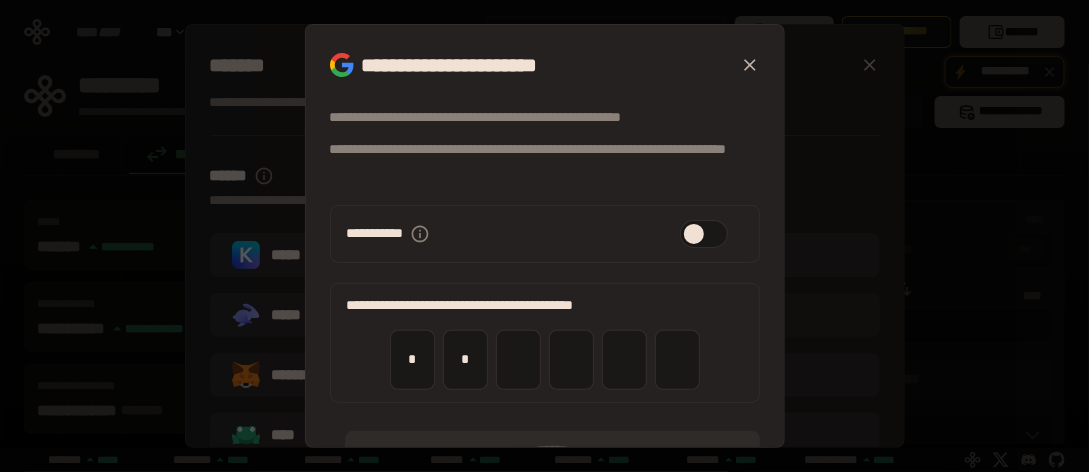 type on "*" 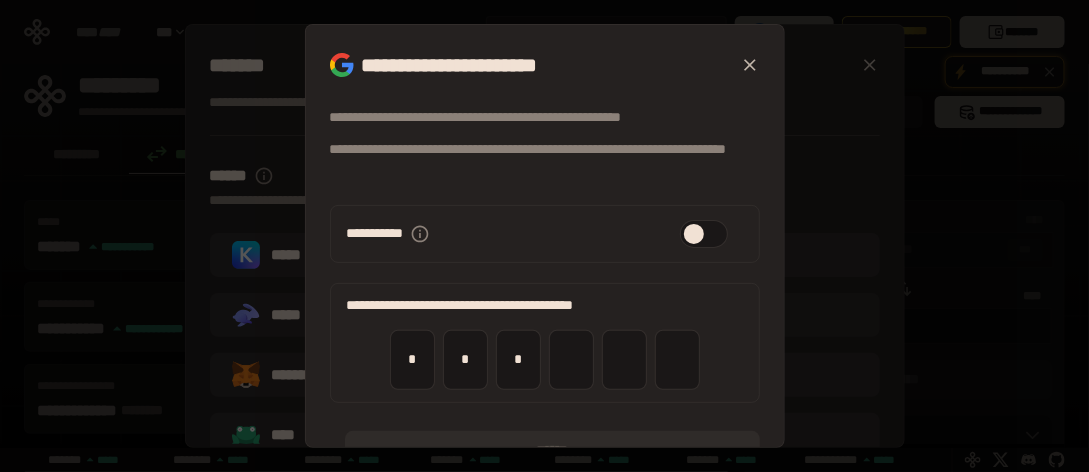 type on "*" 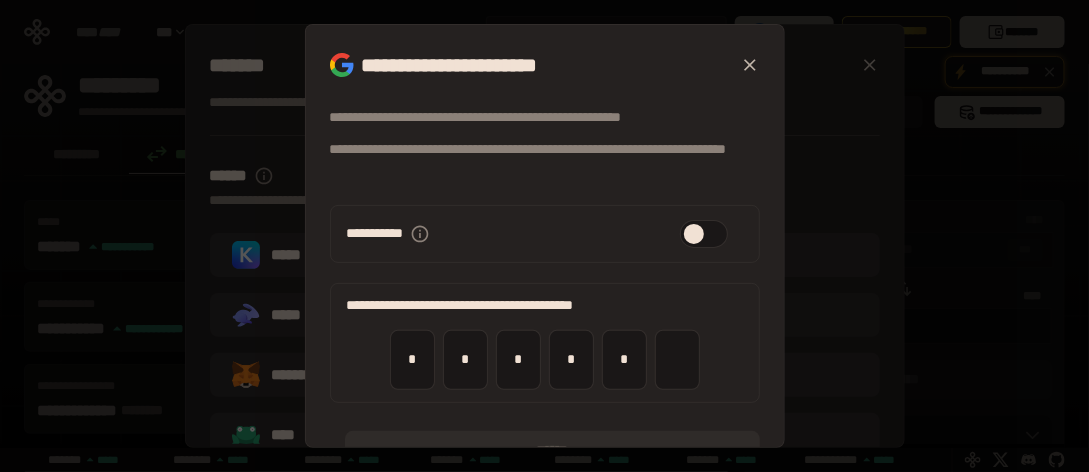 type on "*" 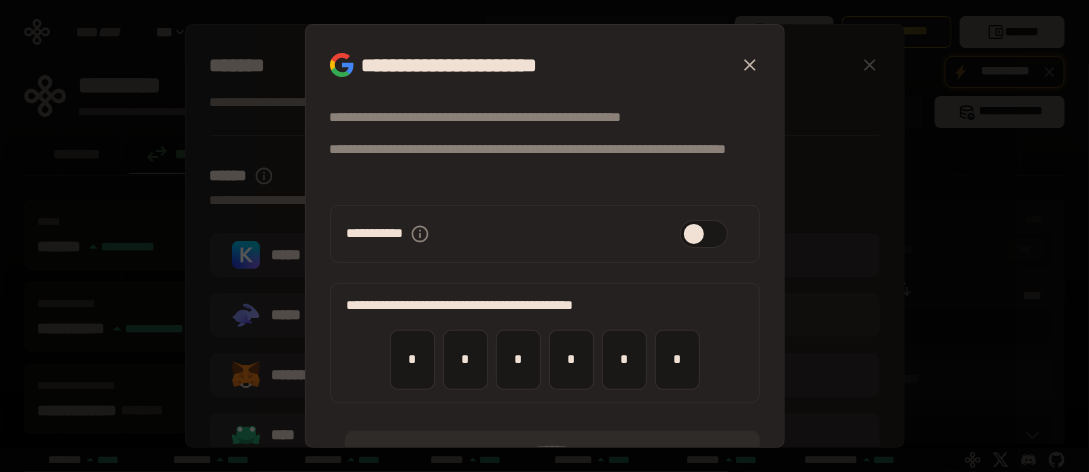 type on "*" 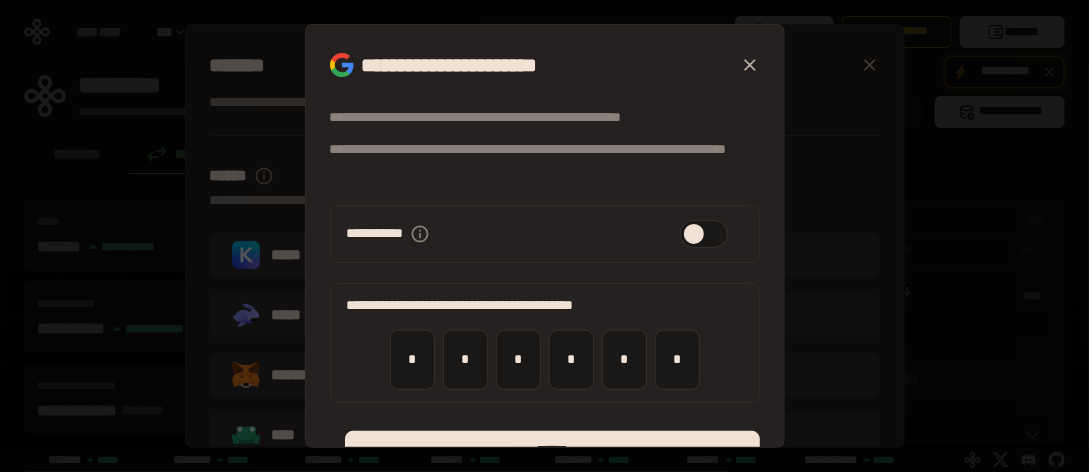 click on "******" at bounding box center [552, 451] 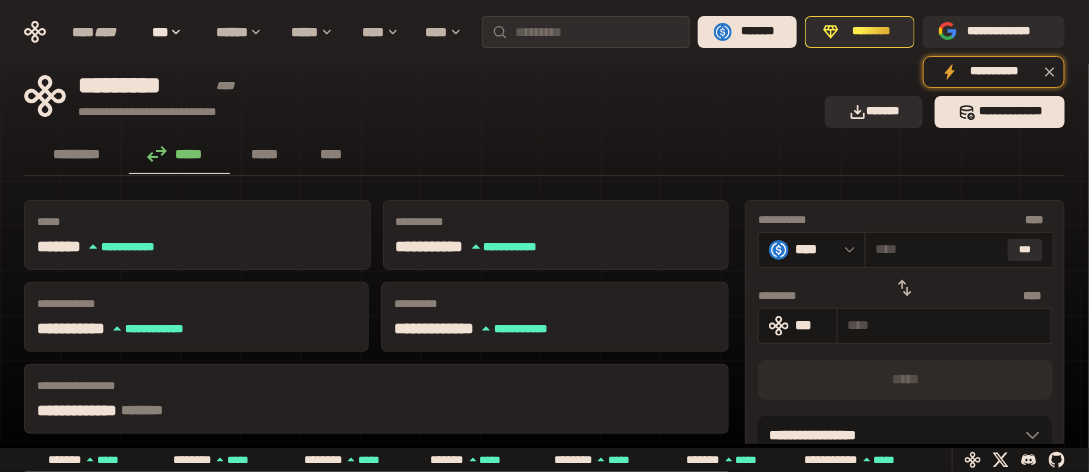click 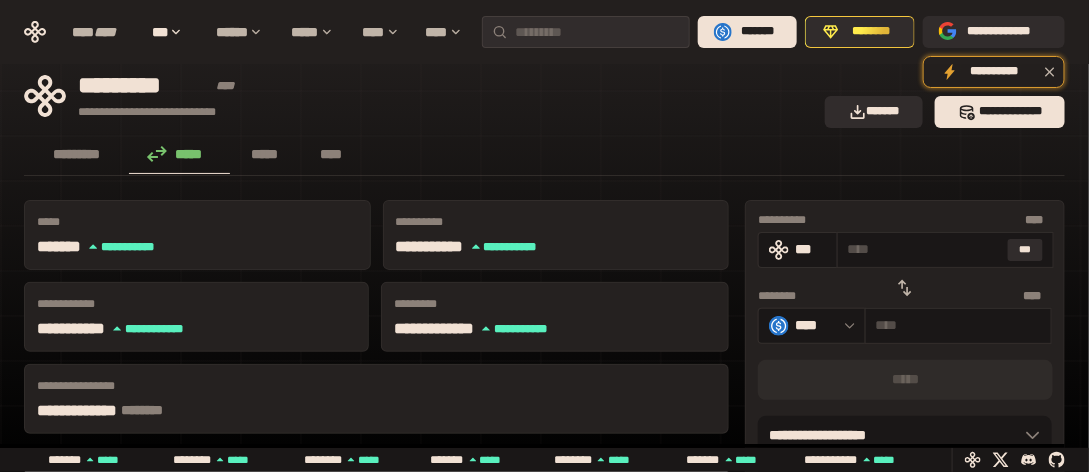 click on "***" at bounding box center (1025, 250) 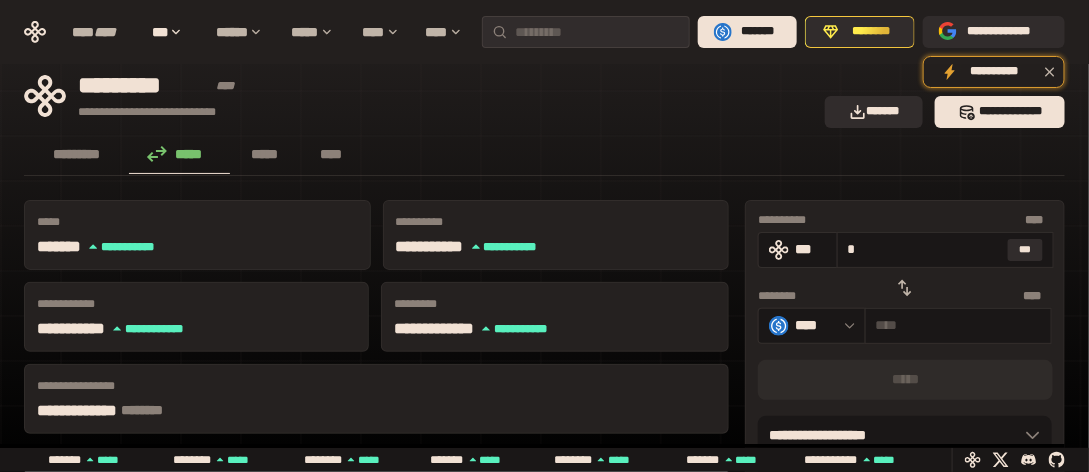 click on "***" at bounding box center [1025, 250] 